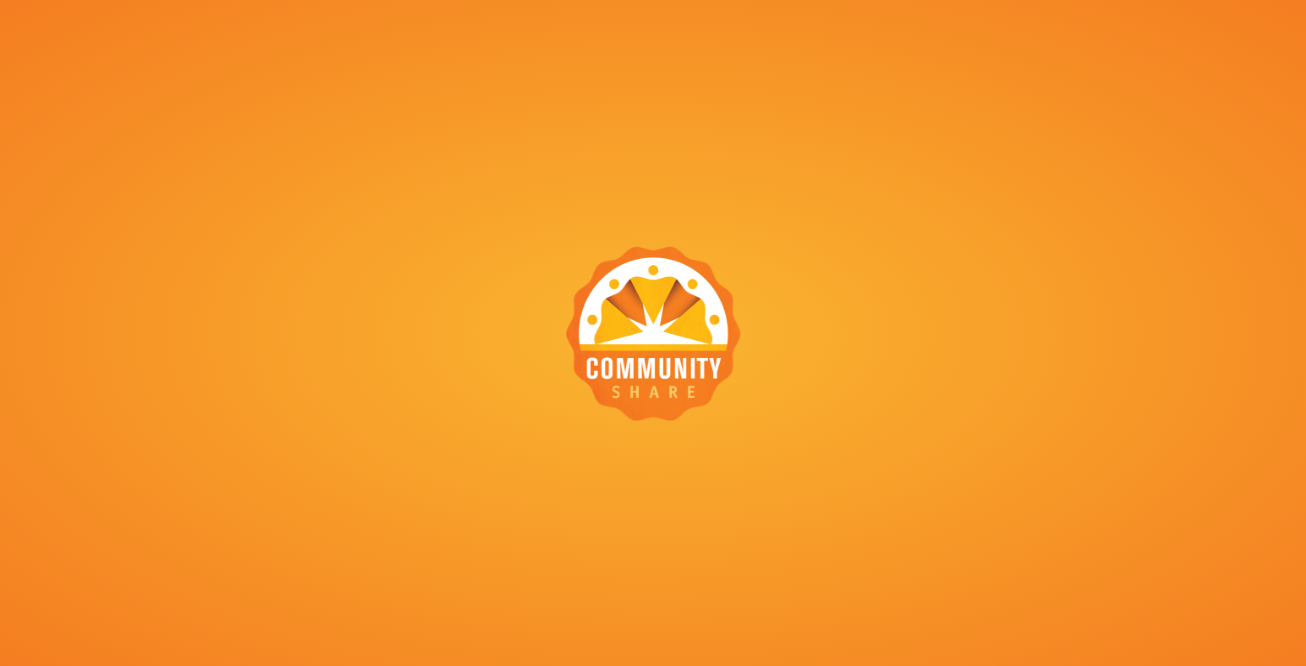 scroll, scrollTop: 0, scrollLeft: 0, axis: both 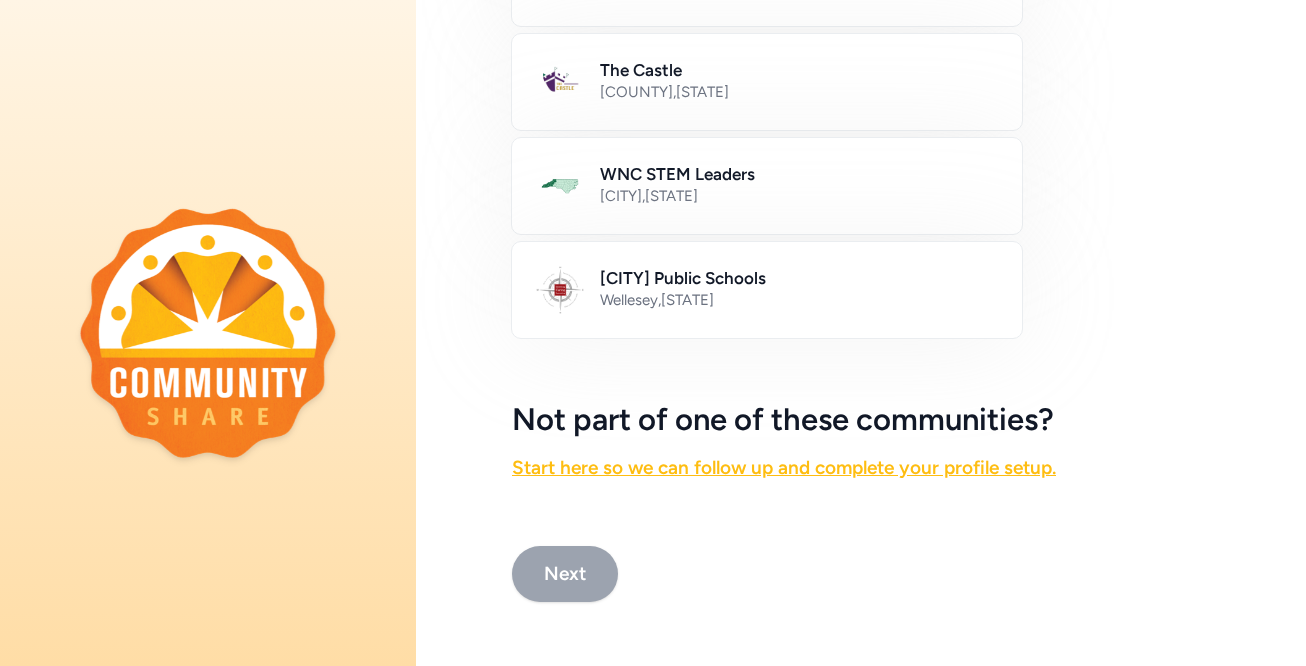 click on "Start here so we can follow up and complete your profile setup." at bounding box center (784, 467) 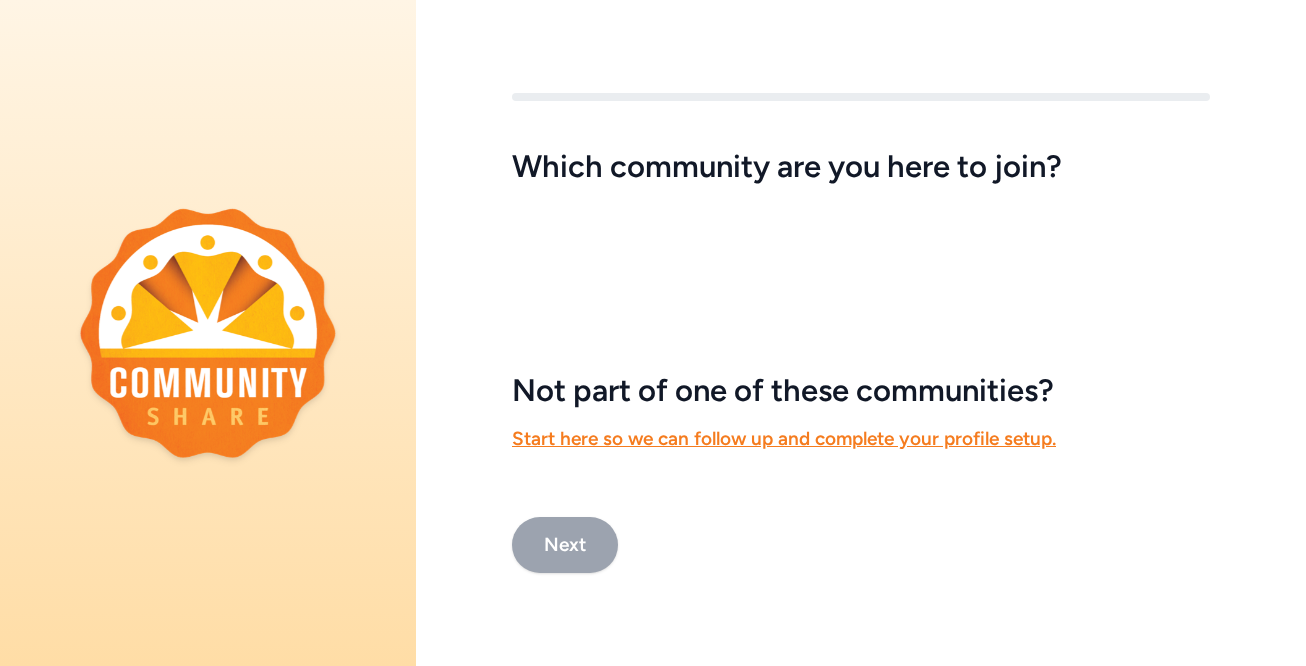 scroll, scrollTop: 0, scrollLeft: 0, axis: both 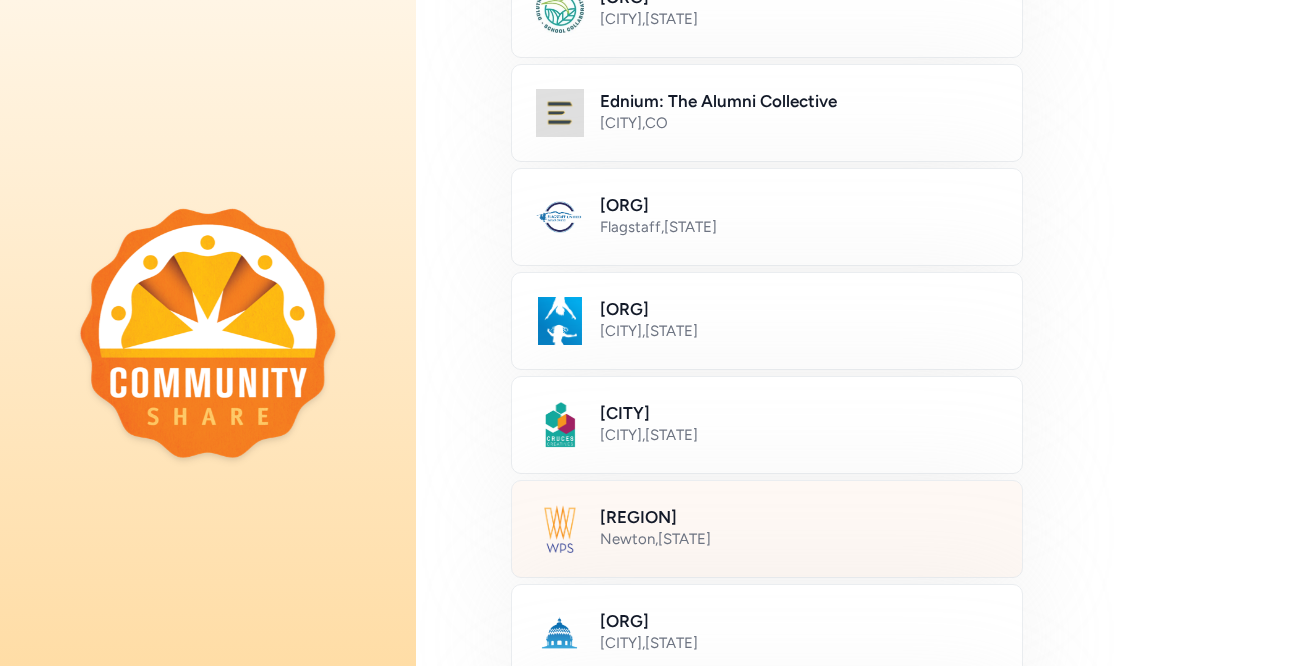 click on "[CITY] , [STATE]" at bounding box center [799, 539] 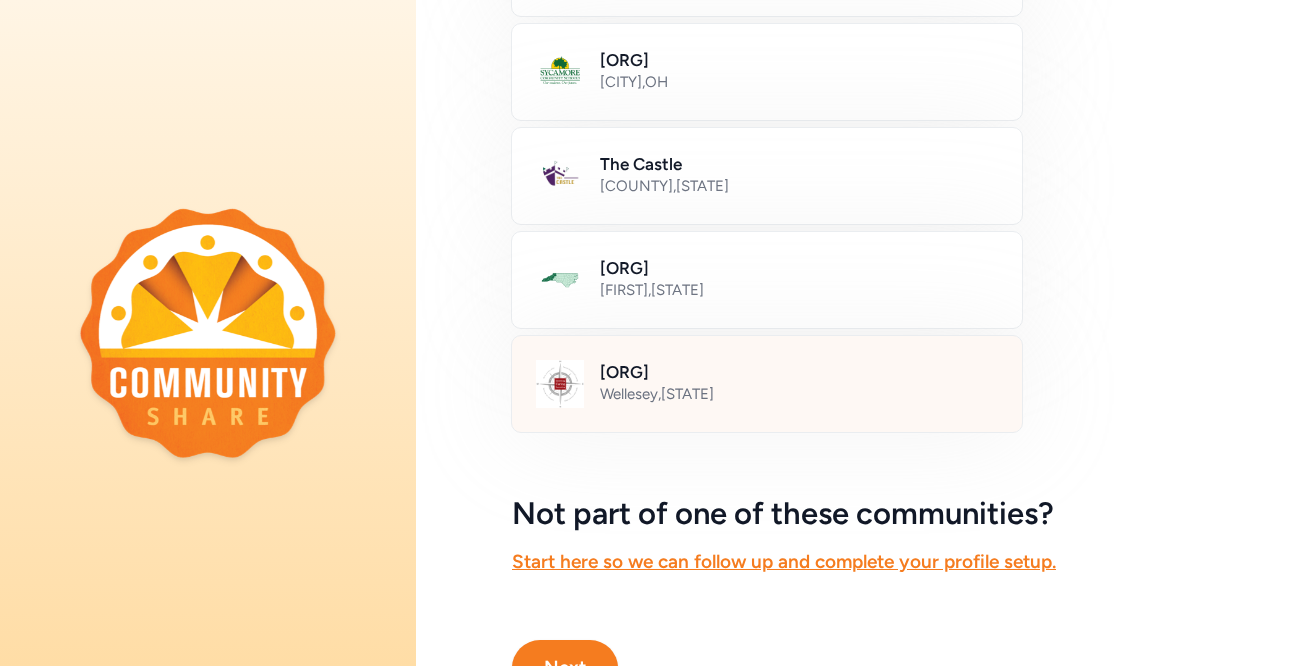 scroll, scrollTop: 1226, scrollLeft: 0, axis: vertical 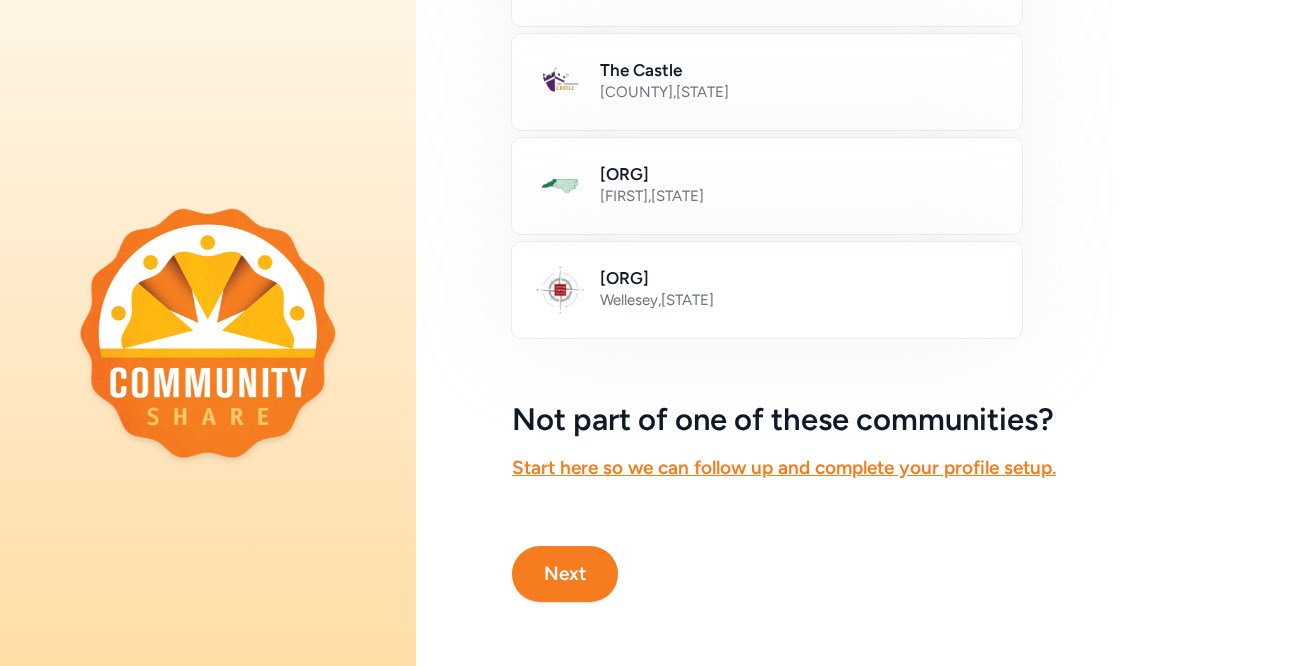 click on "Next" at bounding box center [565, 574] 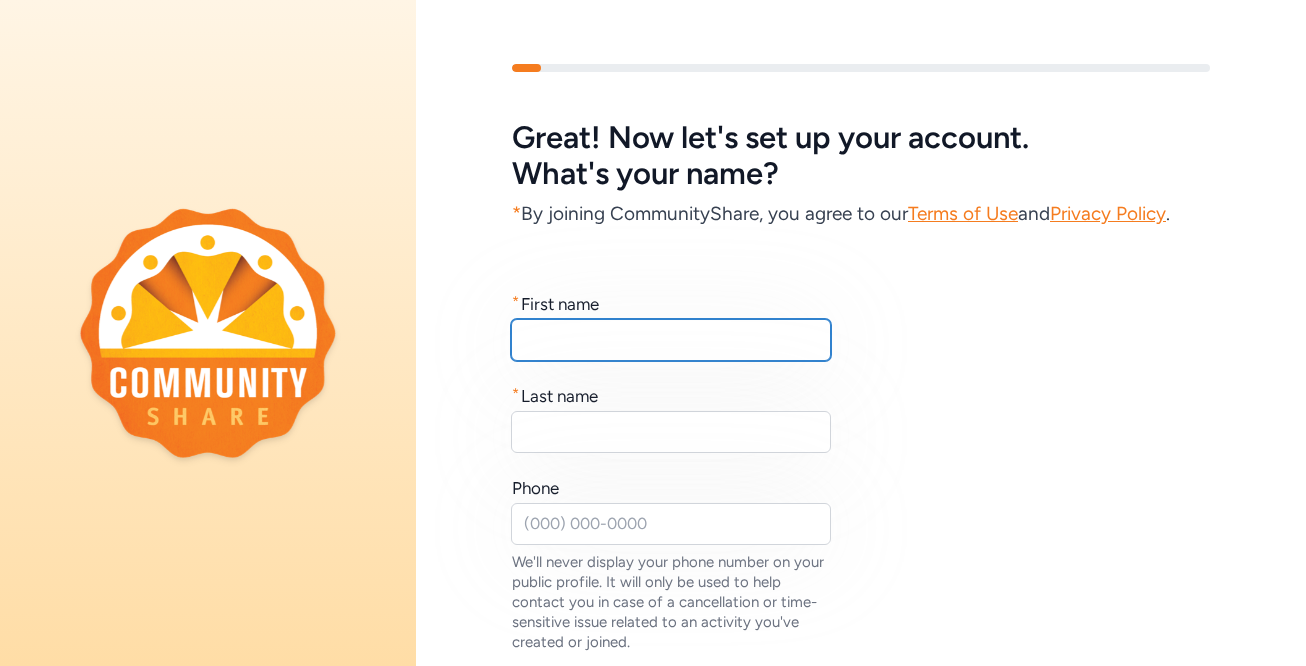 click at bounding box center (671, 340) 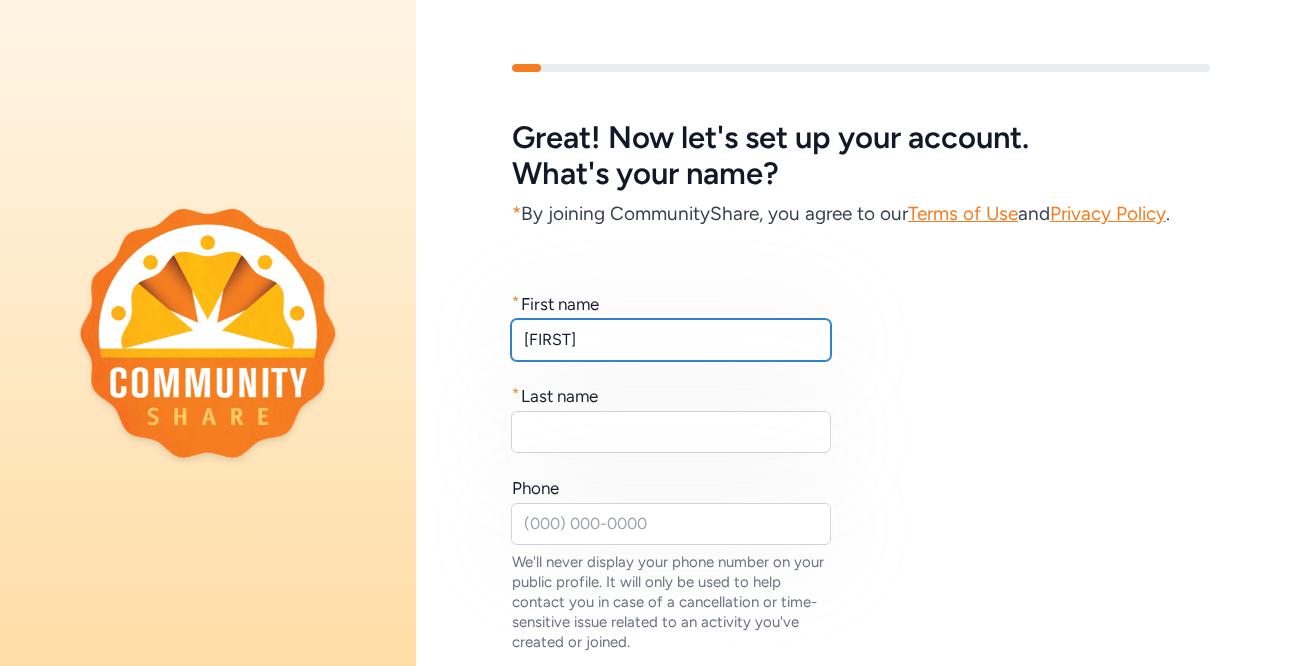 type on "[FIRST]" 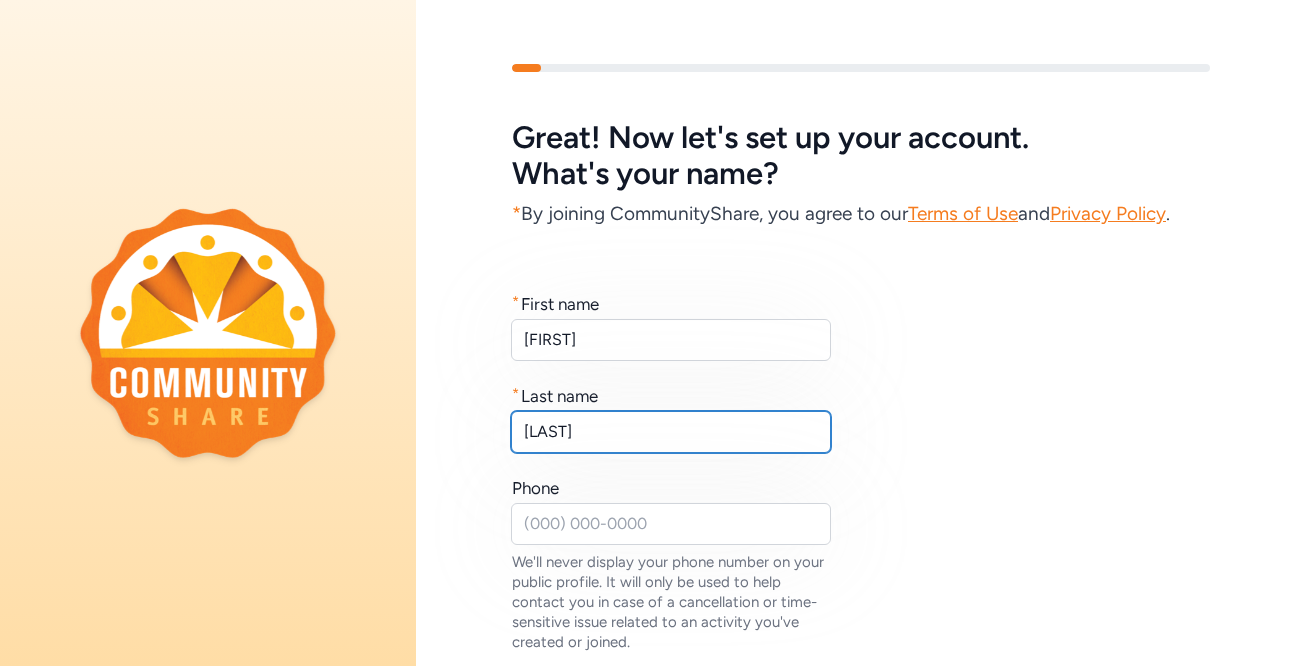 click on "[LAST]" at bounding box center [671, 432] 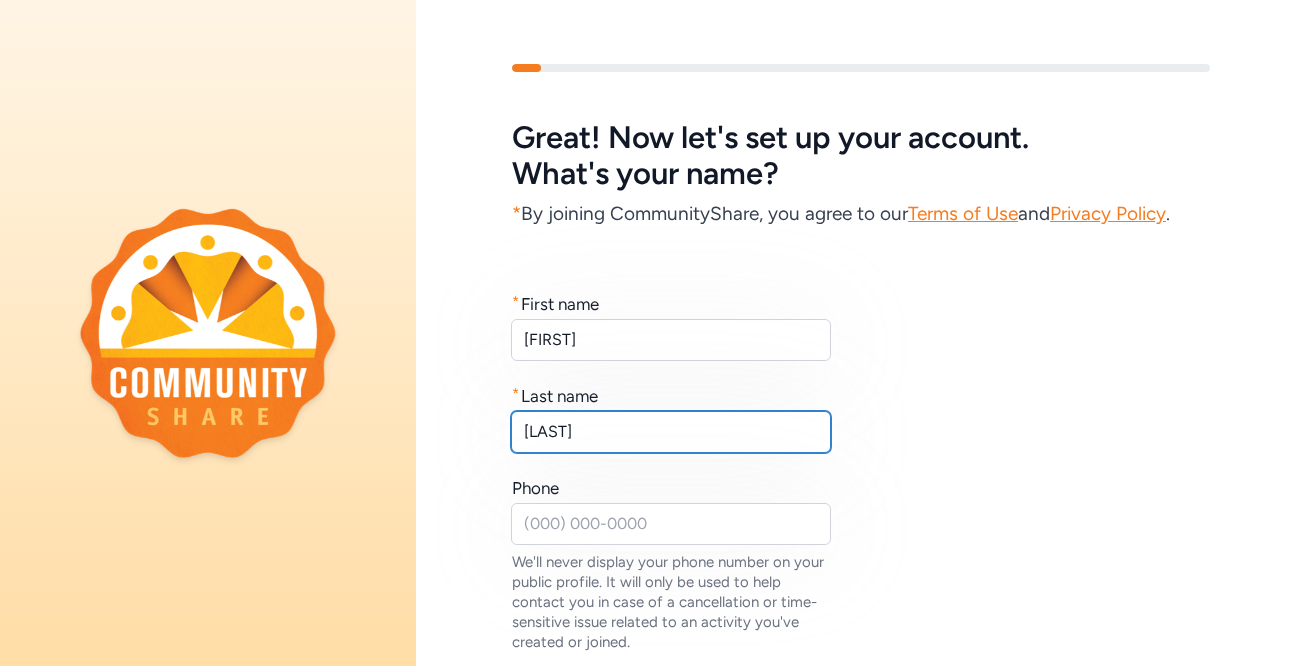 type on "[LAST]" 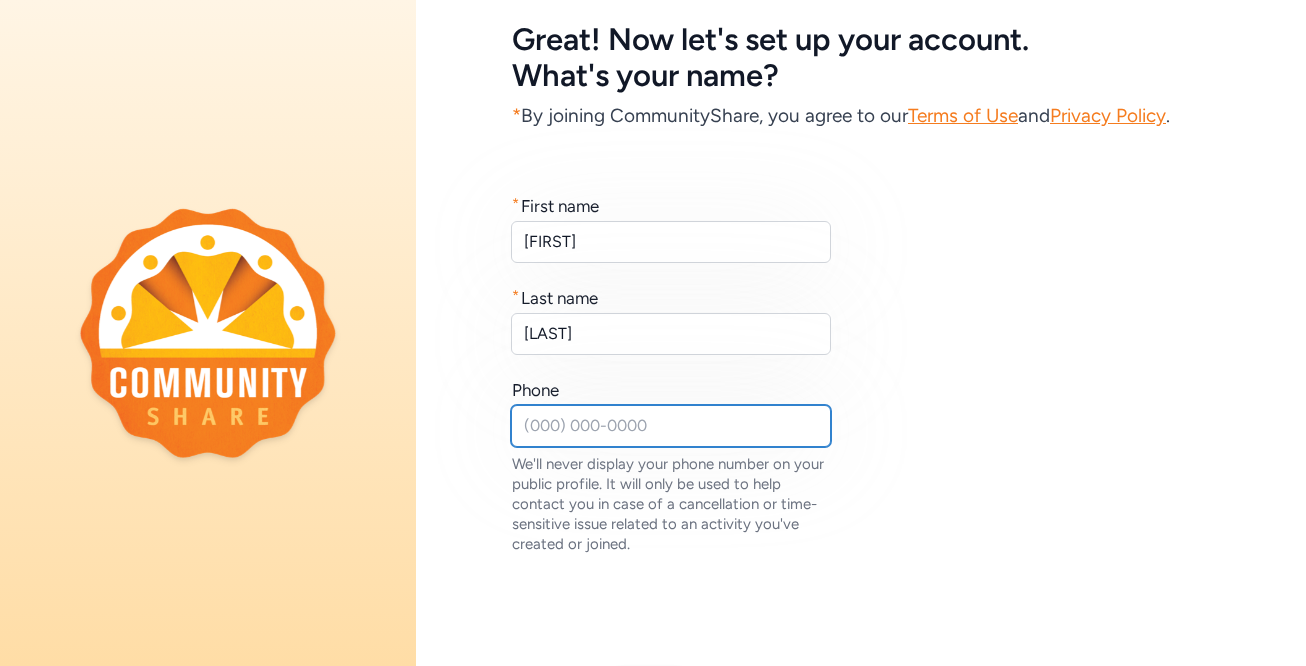 scroll, scrollTop: 218, scrollLeft: 0, axis: vertical 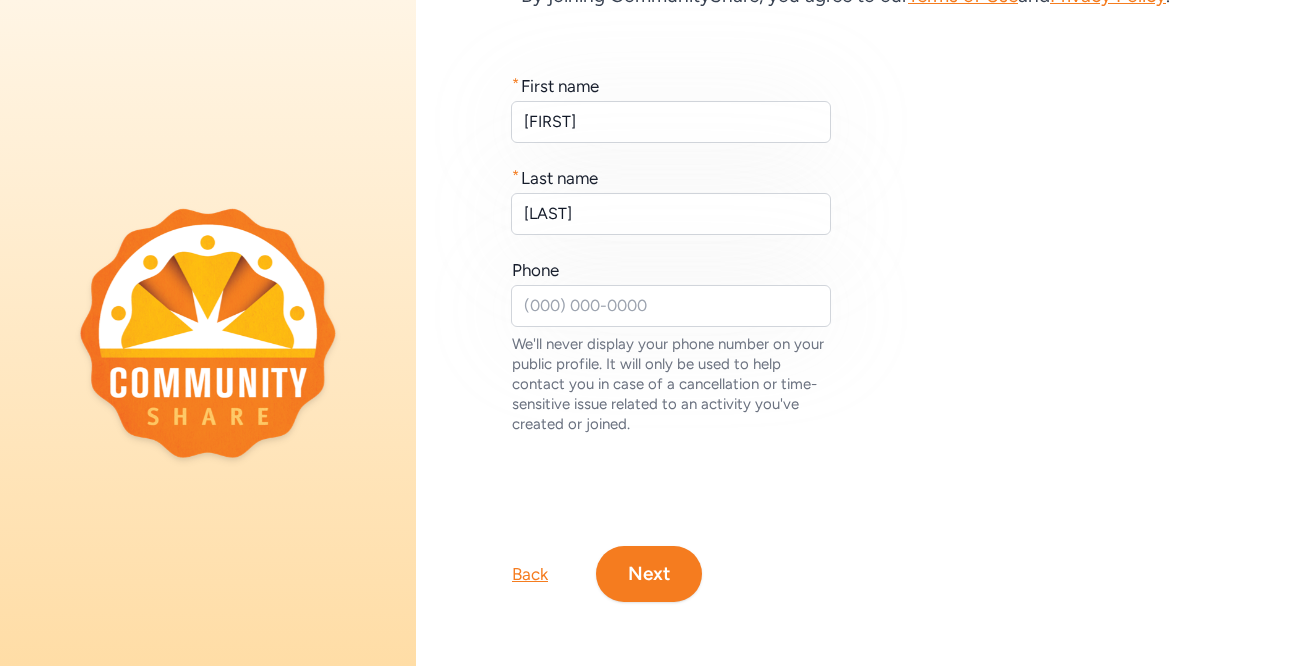 click on "Next" at bounding box center (649, 574) 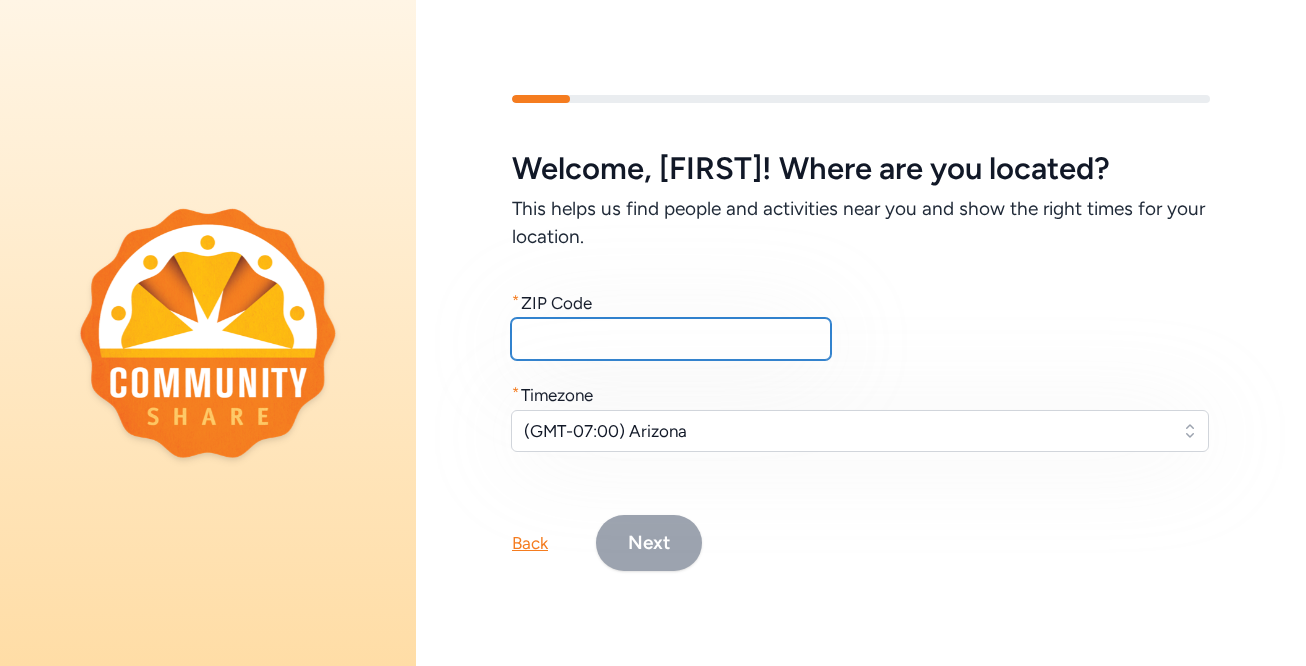 click at bounding box center [671, 339] 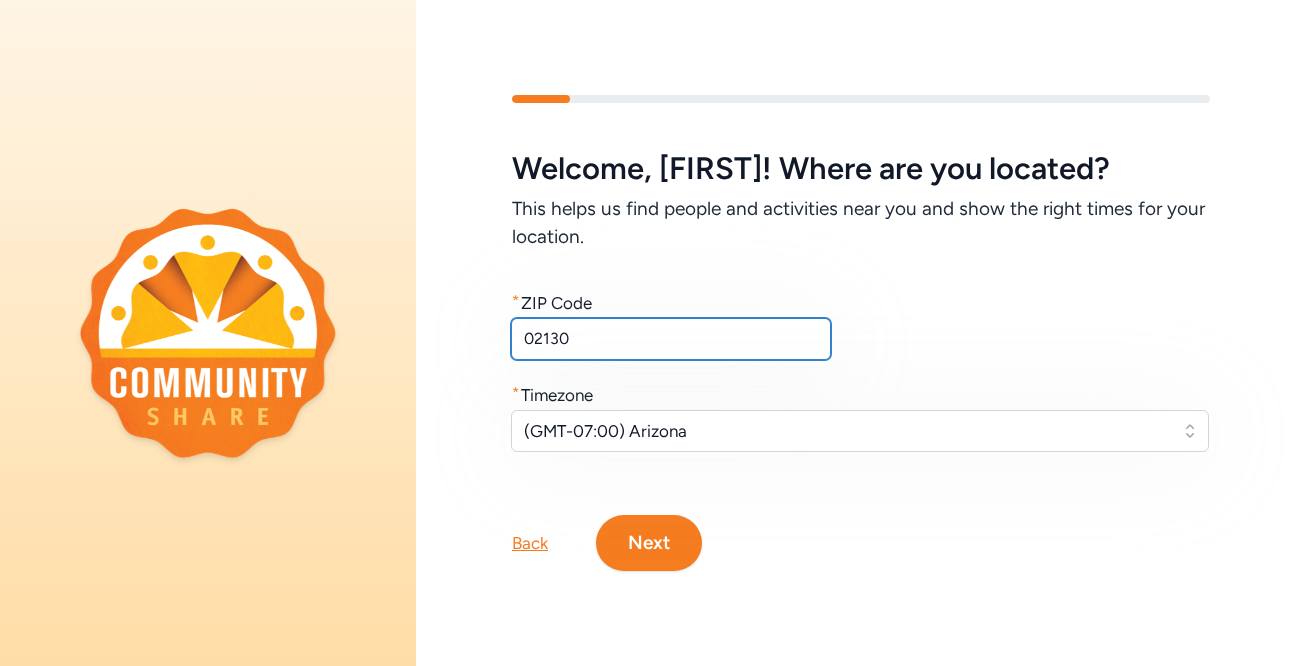 type on "02130" 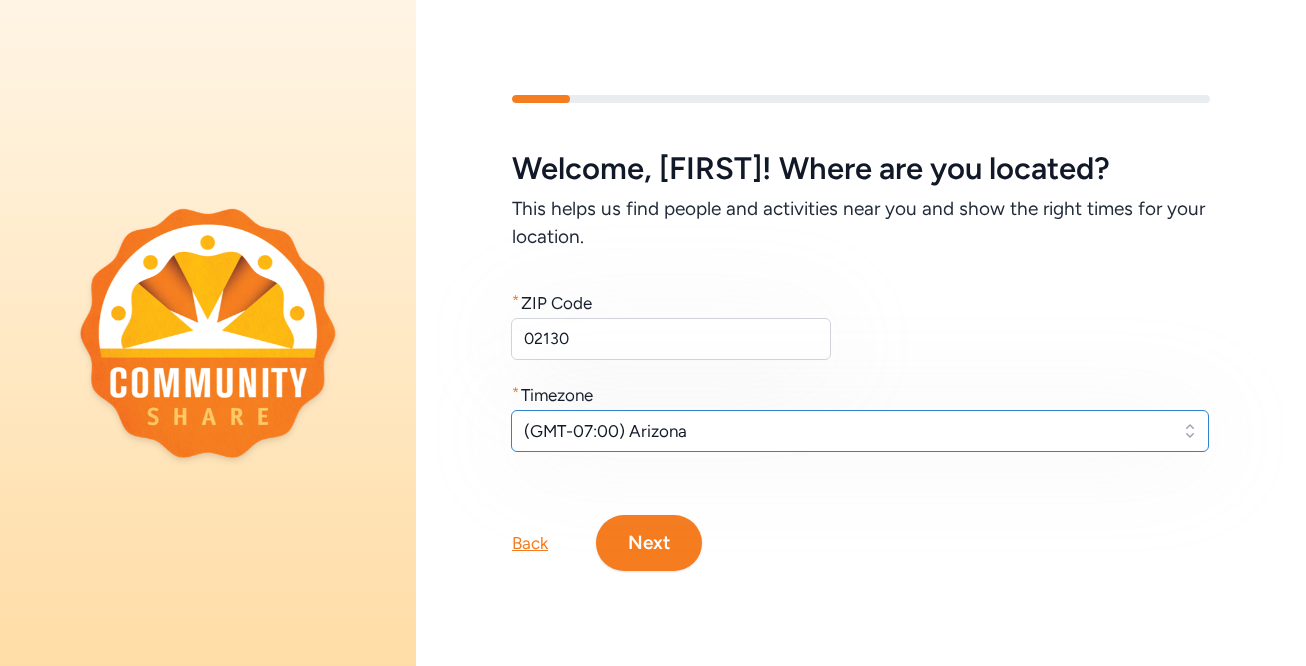 click on "(GMT-07:00) Arizona" at bounding box center [846, 431] 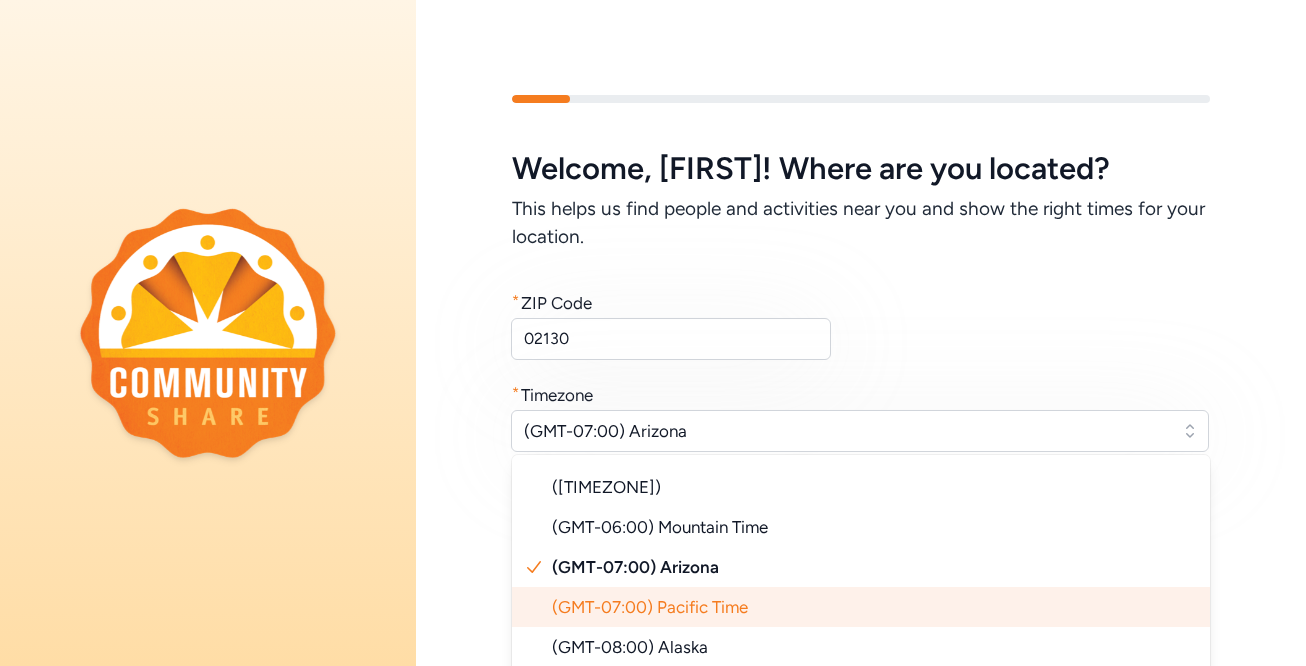 scroll, scrollTop: 0, scrollLeft: 0, axis: both 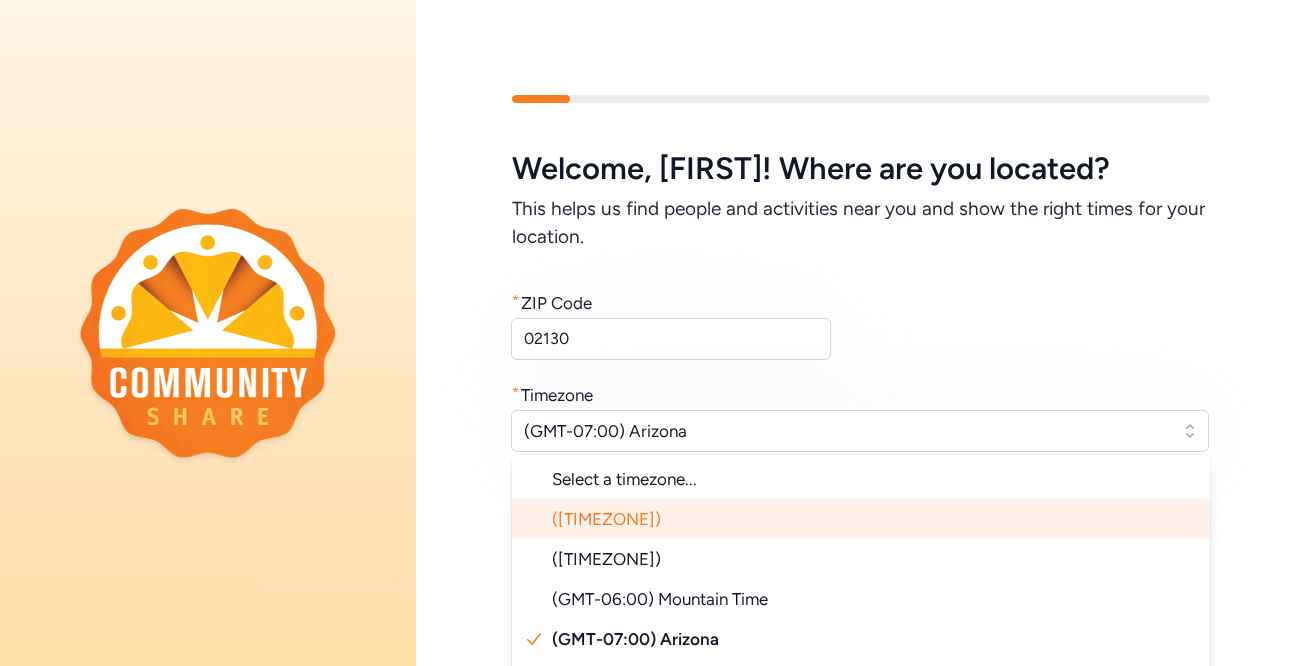 click on "([TIMEZONE])" at bounding box center [606, 519] 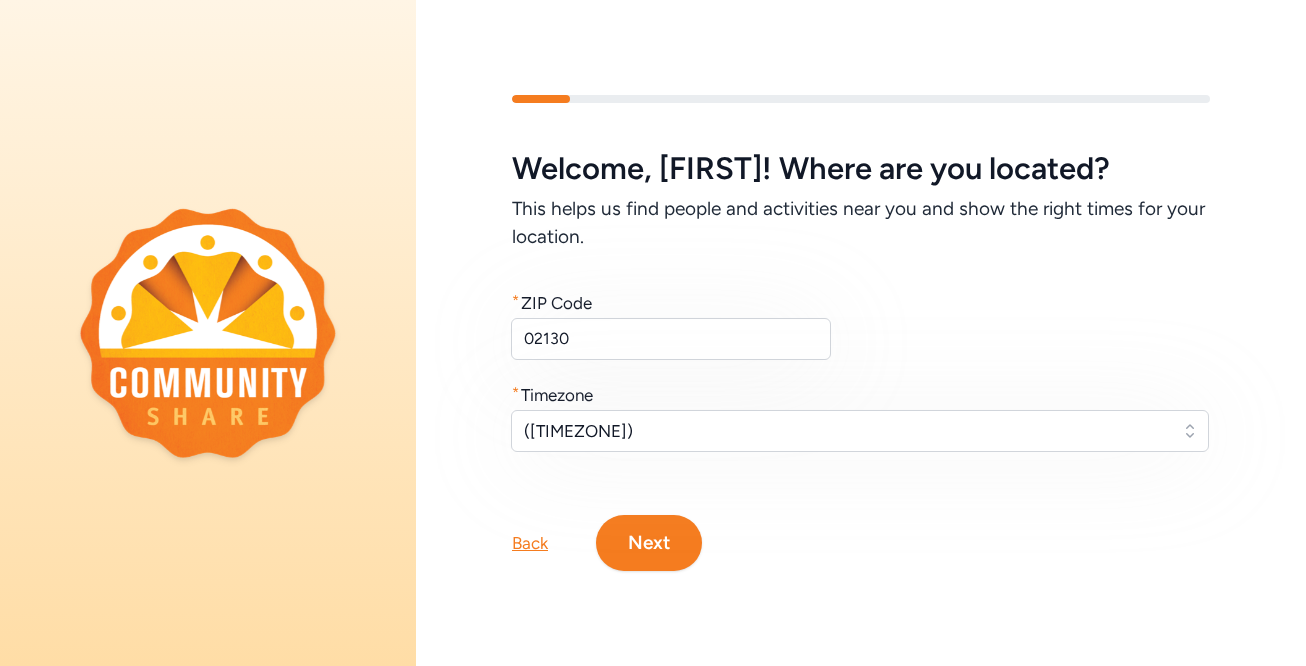click on "Next" at bounding box center [649, 543] 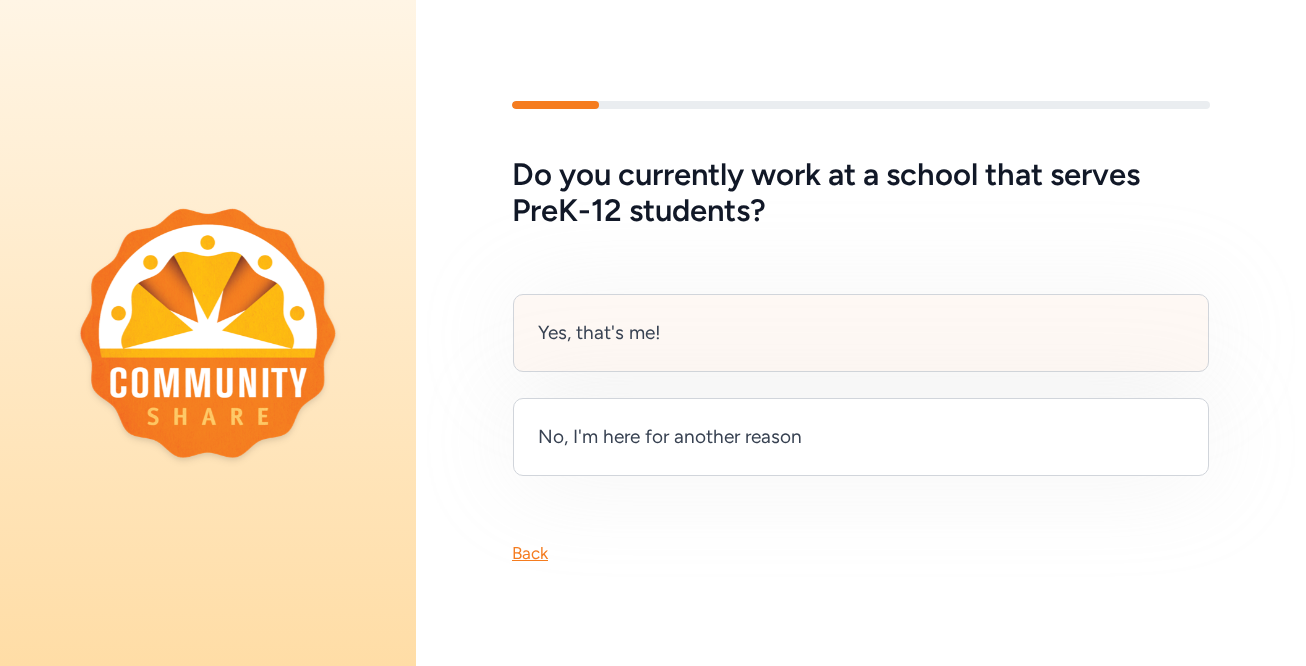 click on "Yes, that's me!" at bounding box center (599, 333) 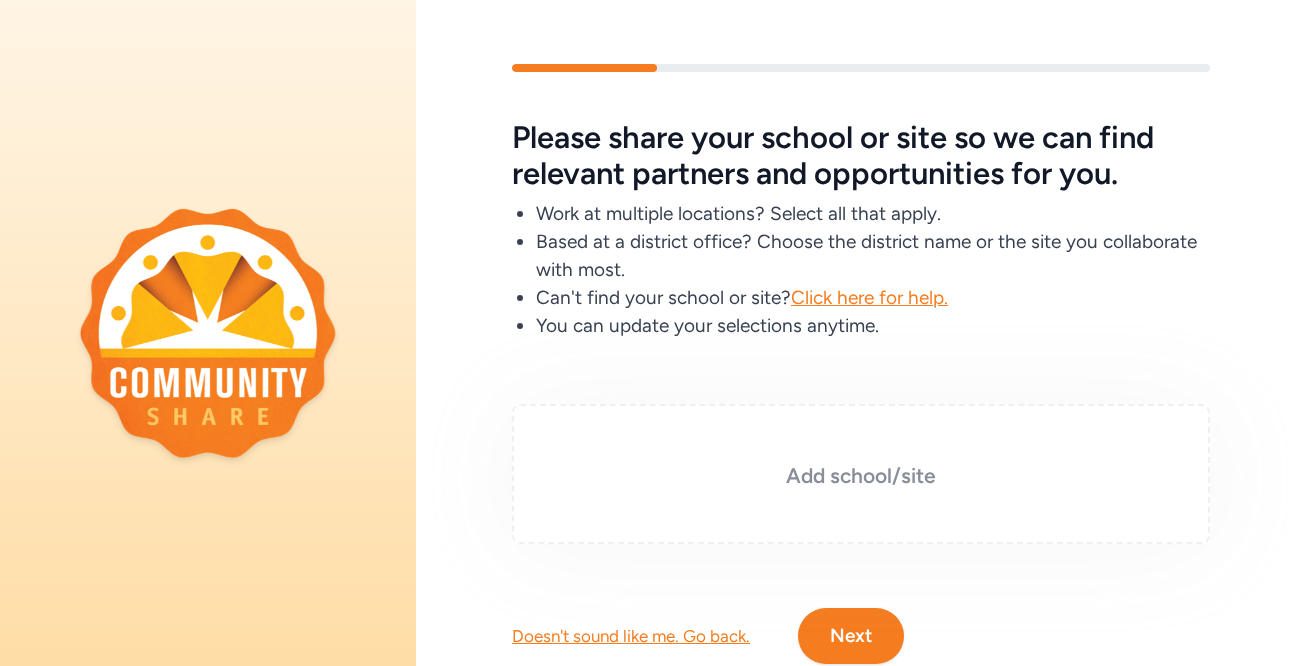 scroll, scrollTop: 62, scrollLeft: 0, axis: vertical 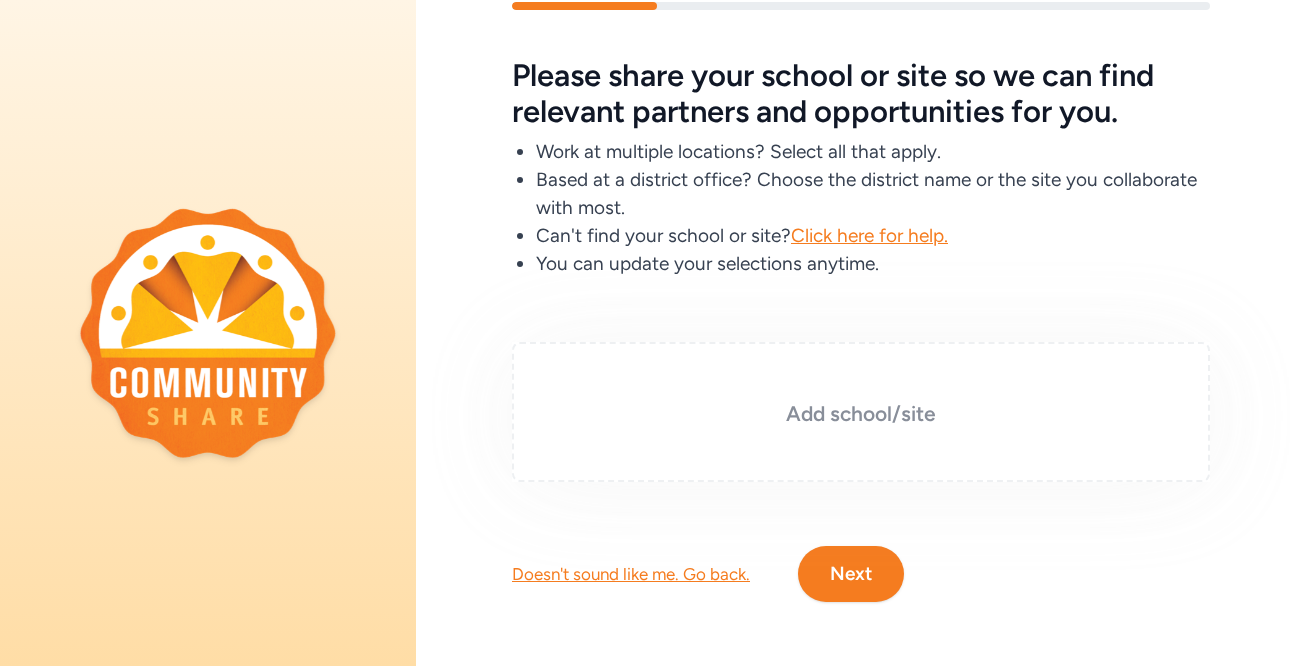click on "Add school/site" at bounding box center [861, 414] 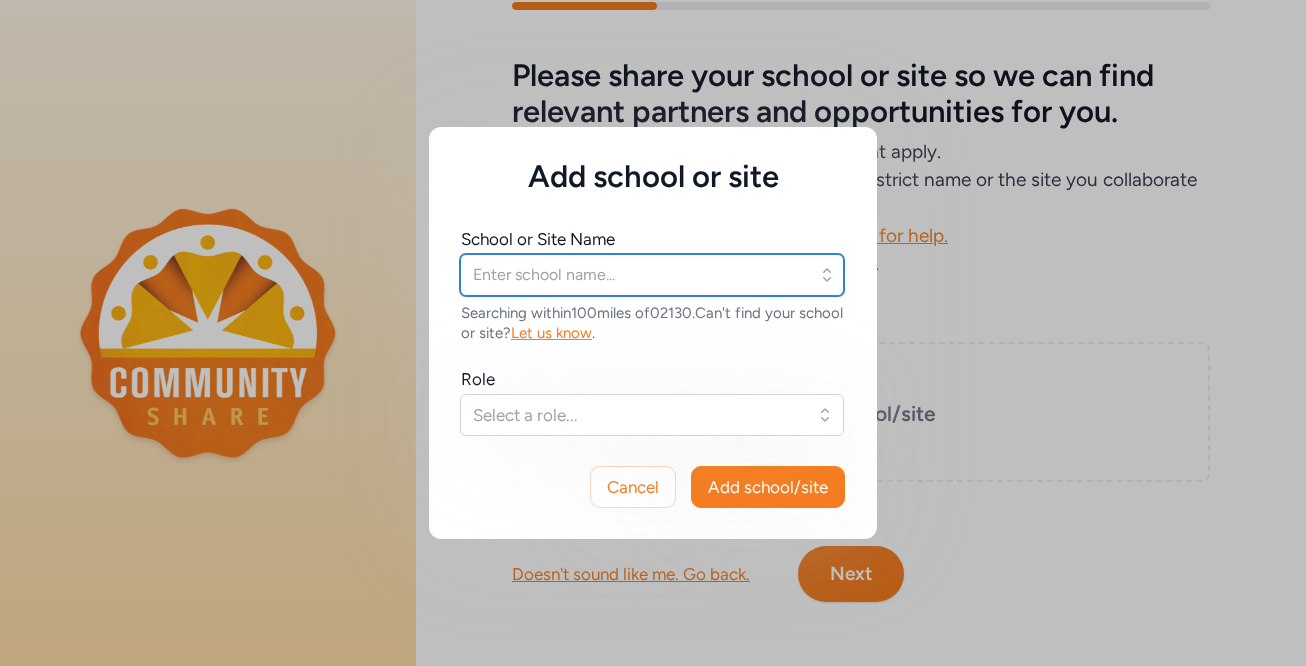 click at bounding box center (652, 275) 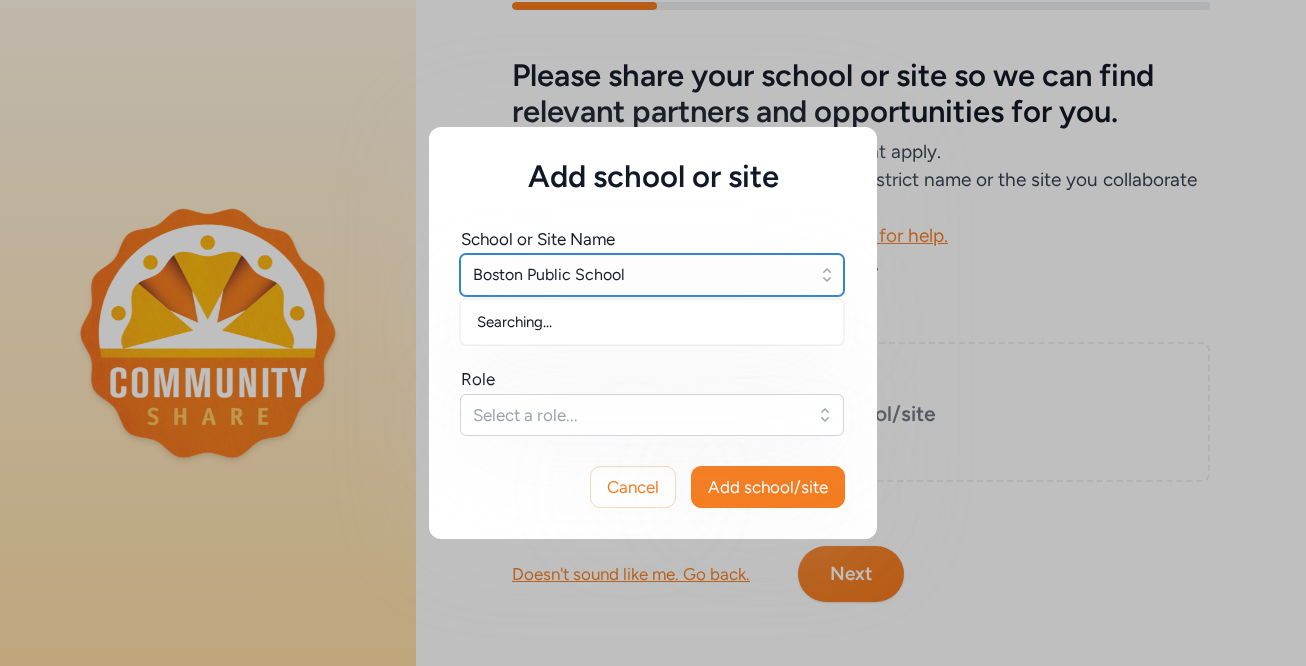 type on "[ORG]" 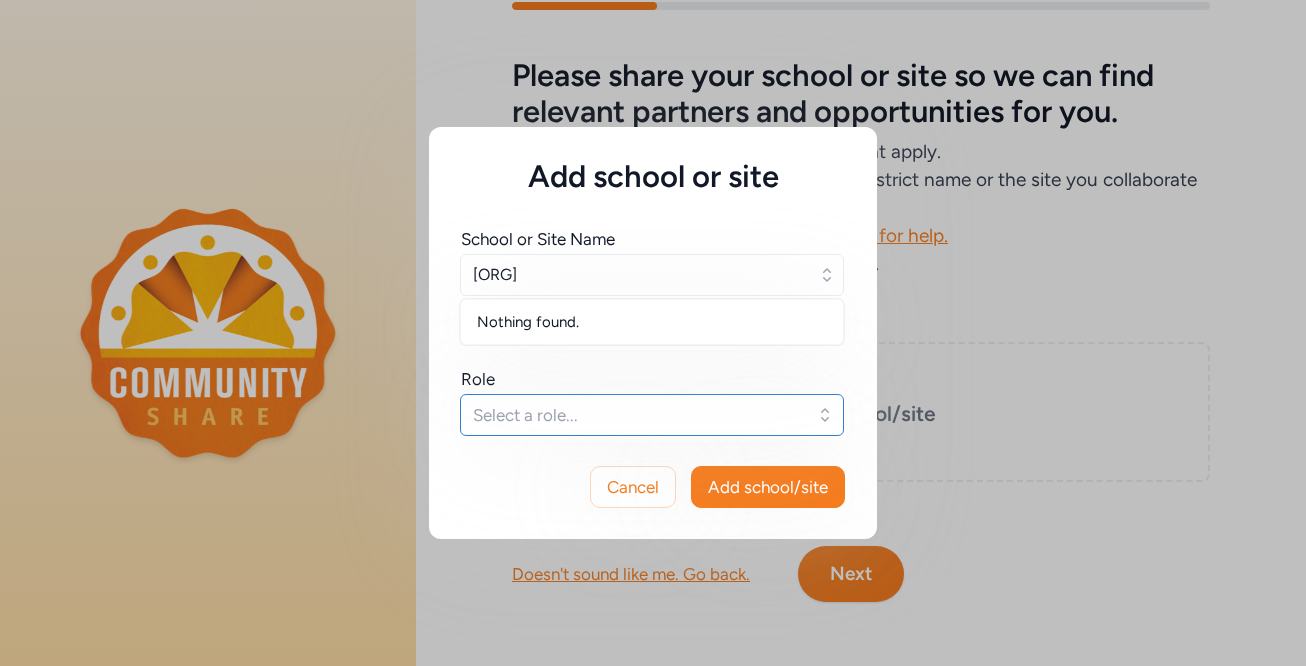 type 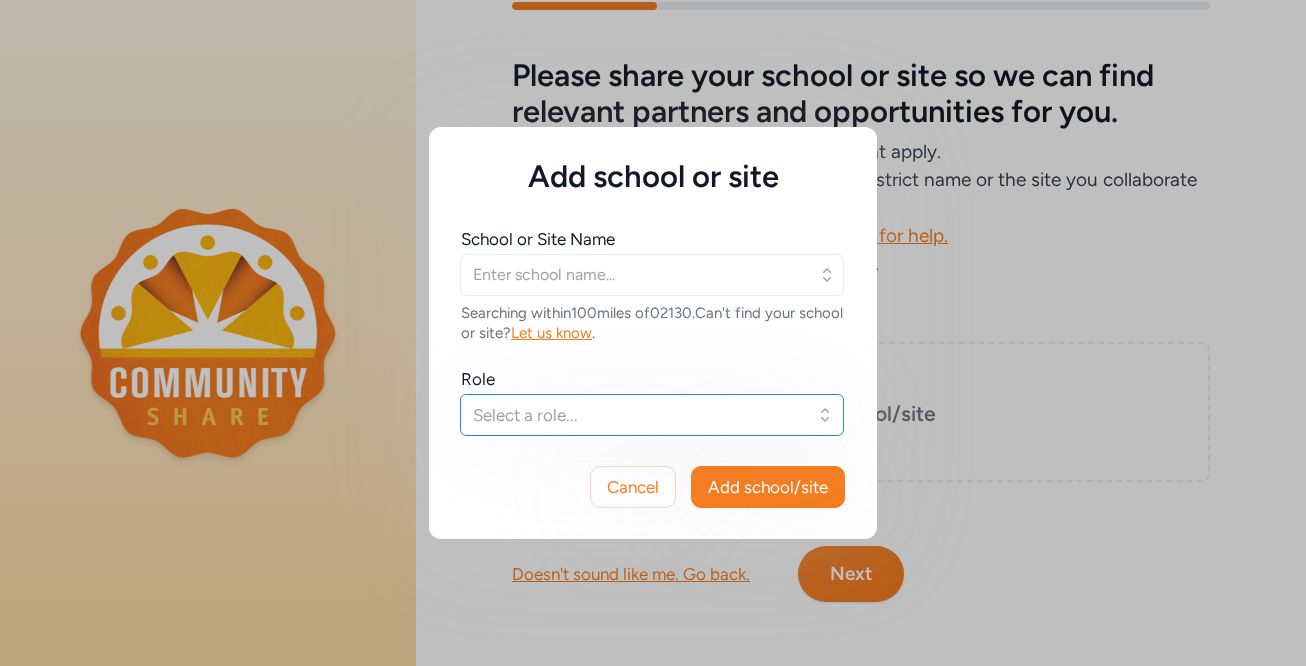 type 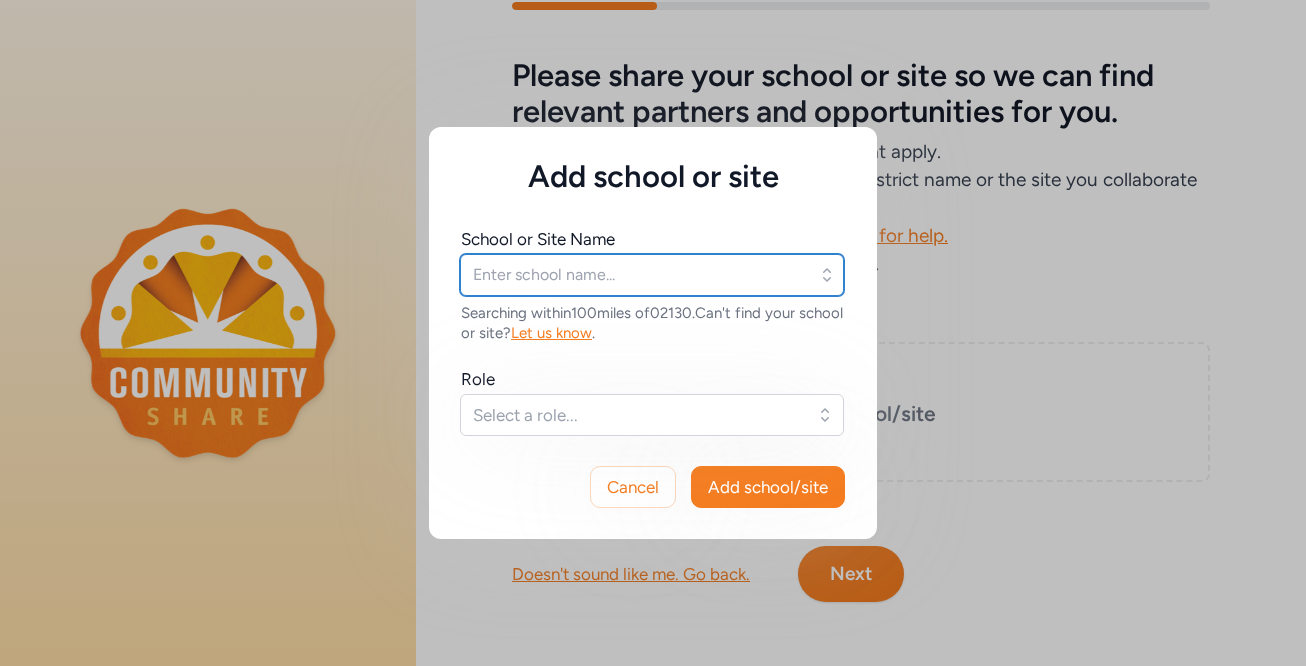 click at bounding box center (652, 275) 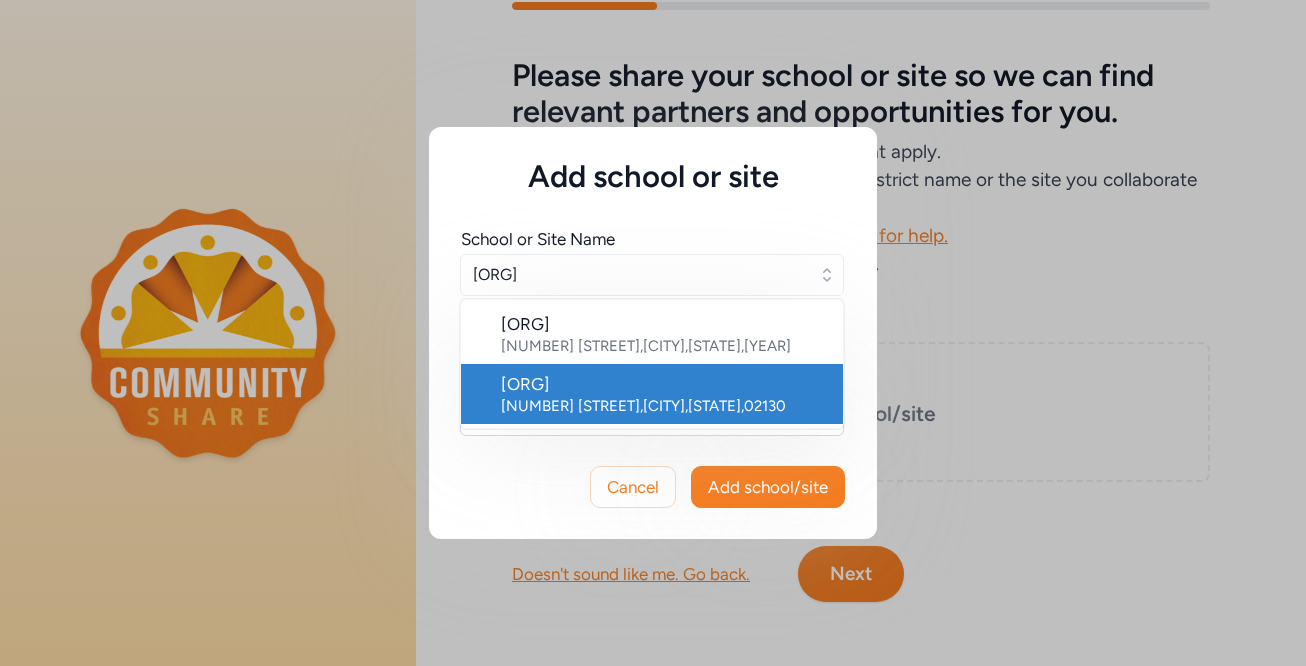 click on "[ORG]" at bounding box center [664, 384] 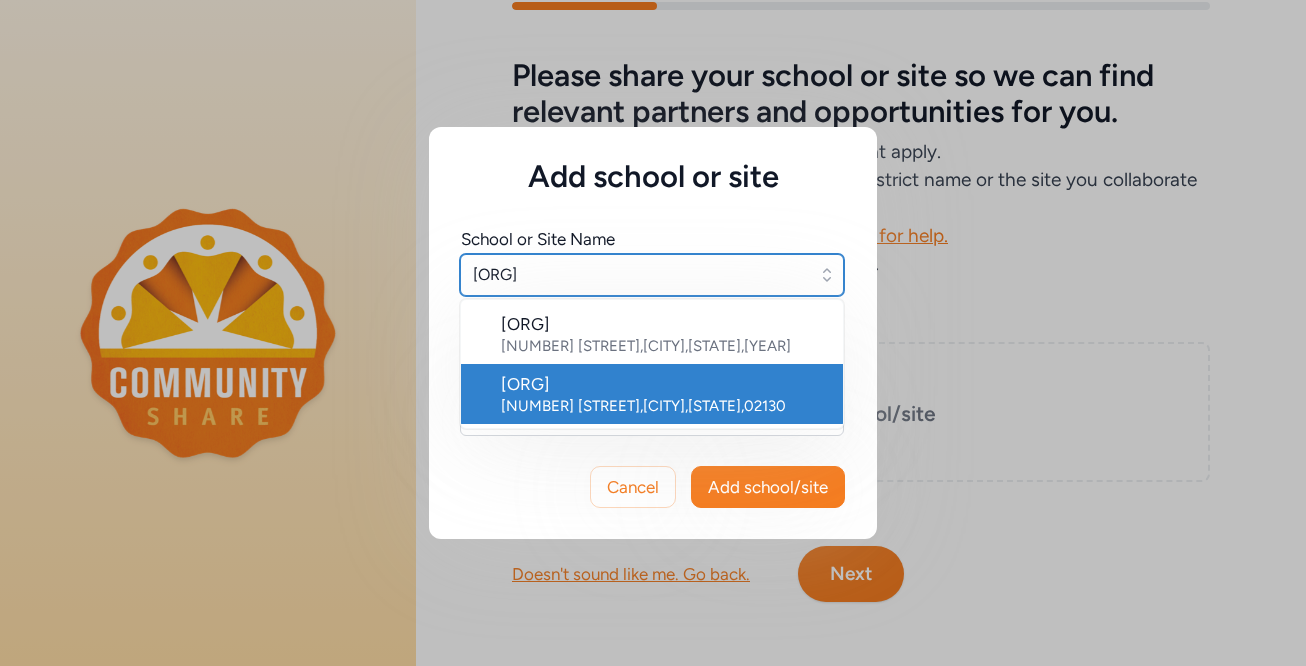 type on "[ORG]" 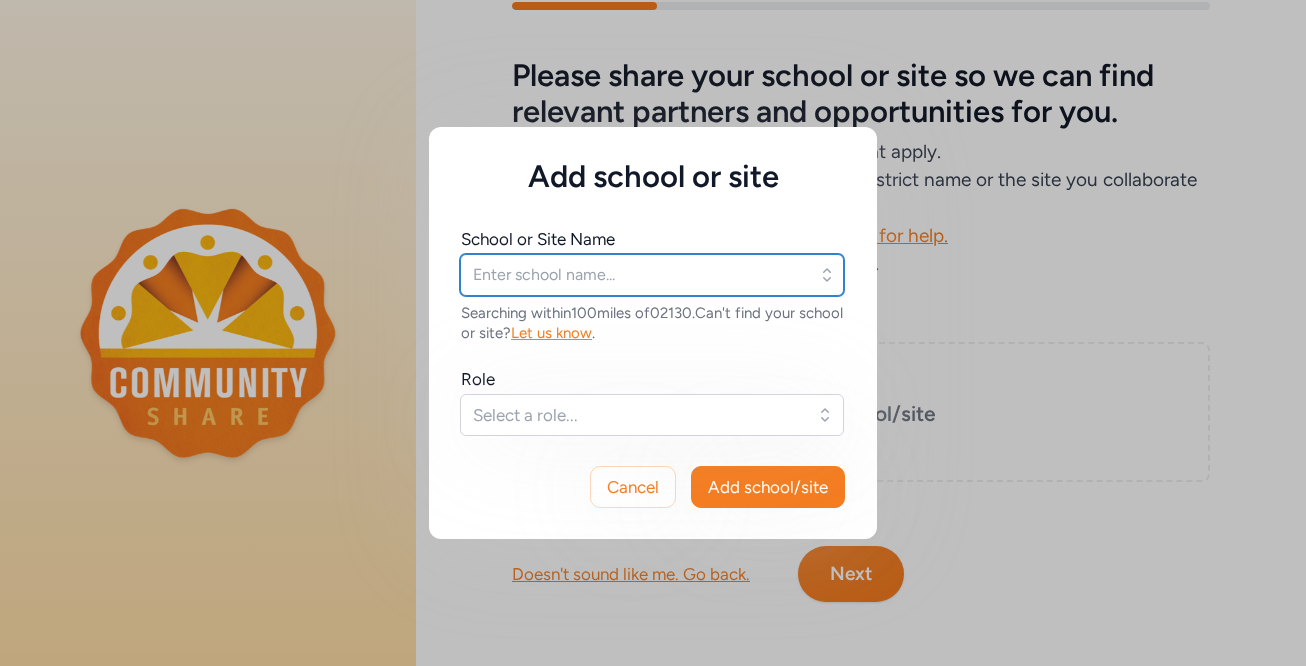 type on "[ORG]" 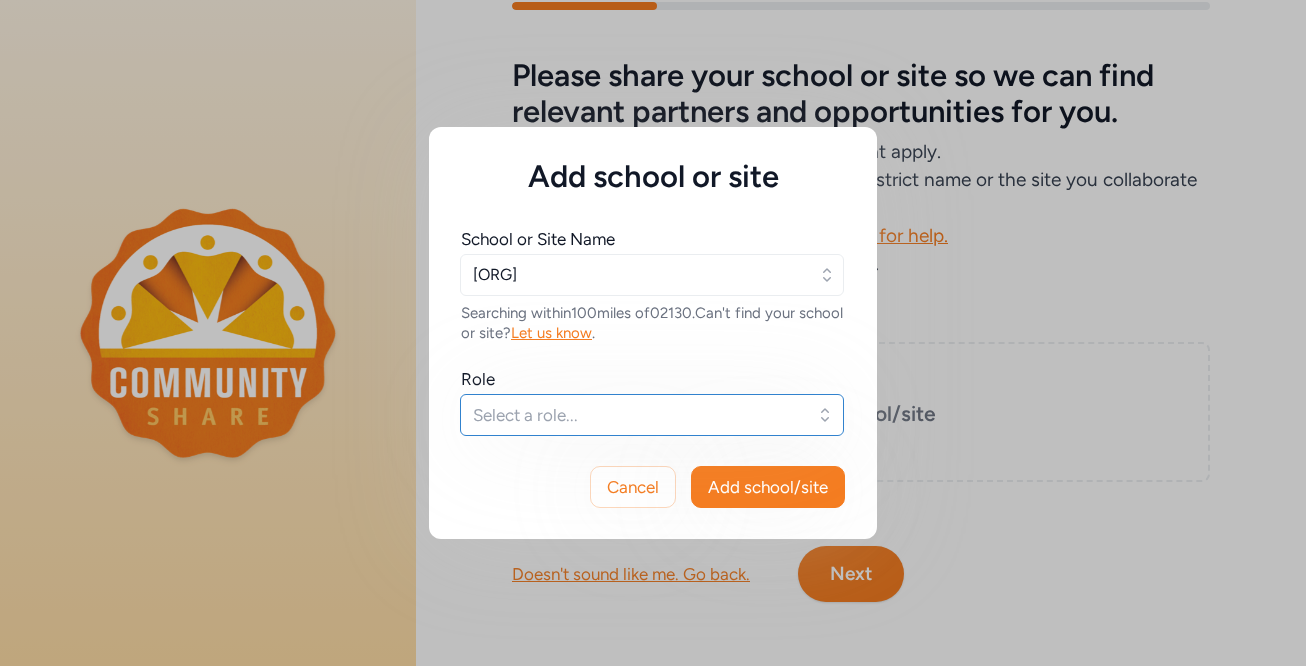 click on "Select a role..." at bounding box center (638, 415) 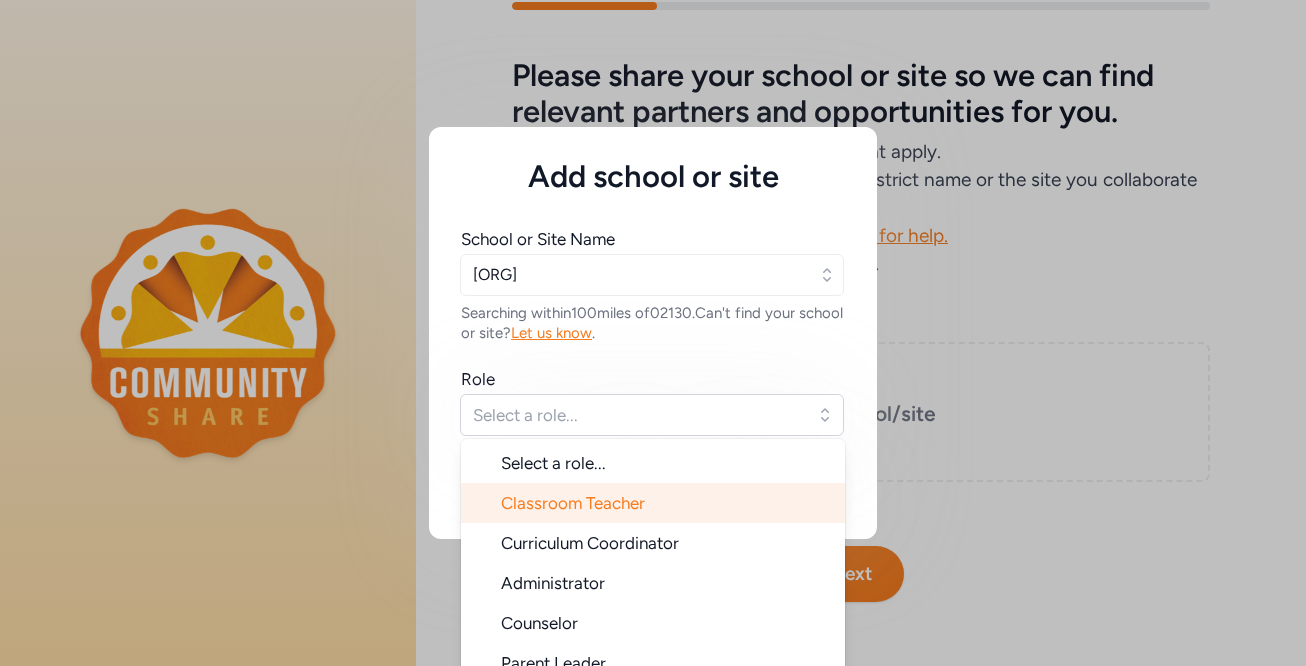 click on "Classroom Teacher" at bounding box center [653, 503] 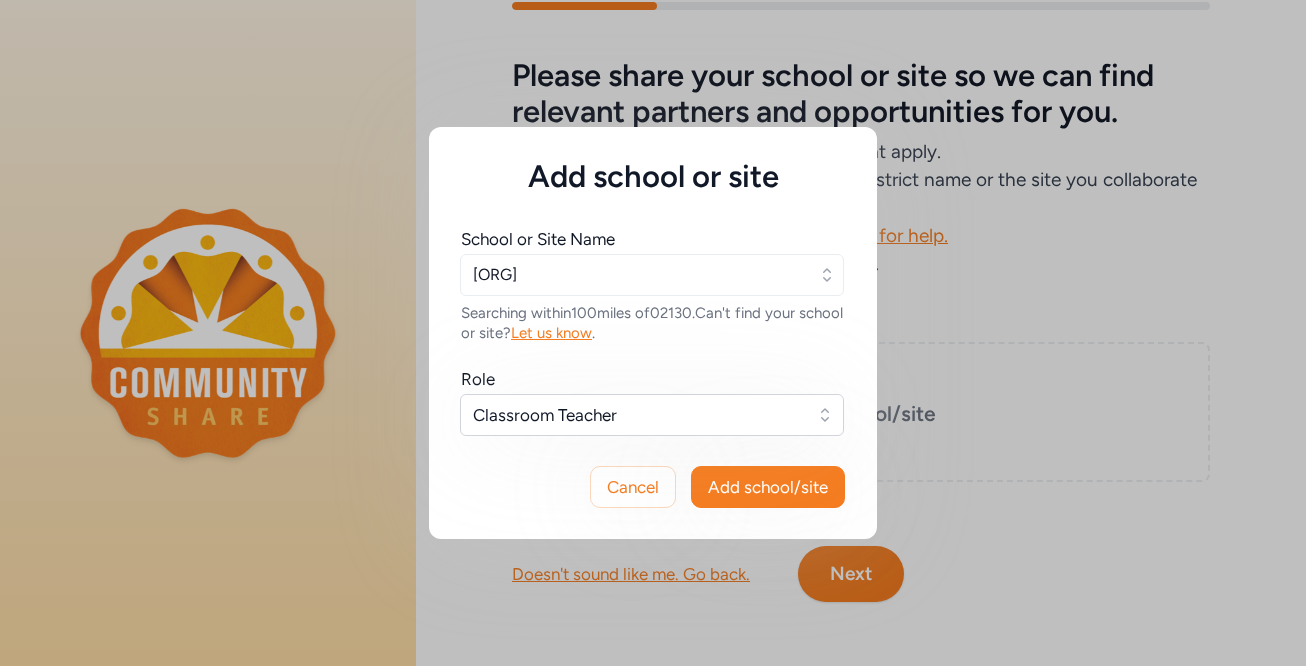 click on "Add school/site" at bounding box center [768, 487] 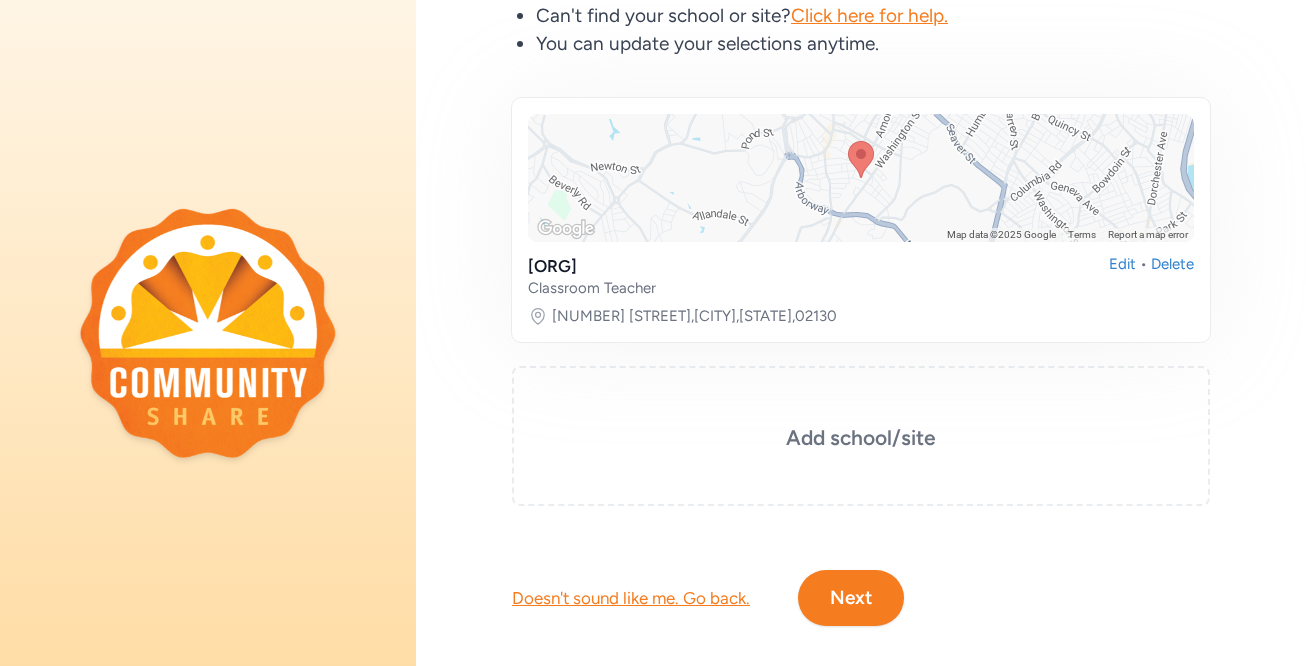 scroll, scrollTop: 306, scrollLeft: 0, axis: vertical 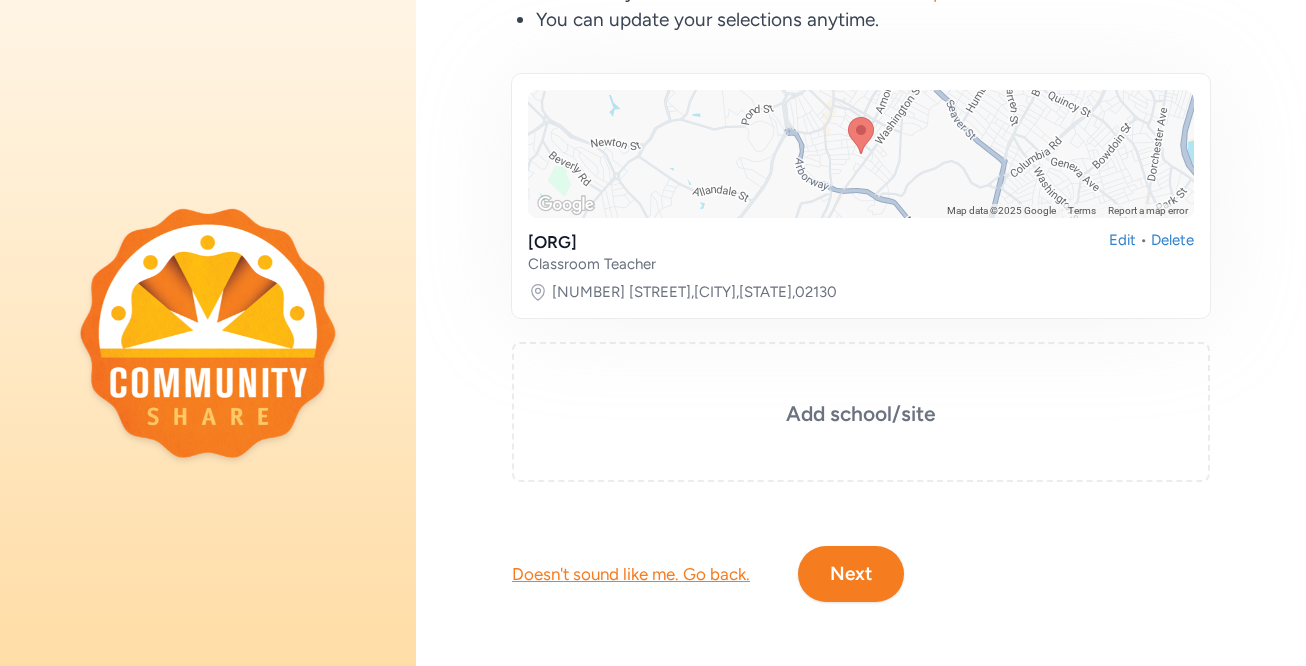 click on "Next" at bounding box center (851, 574) 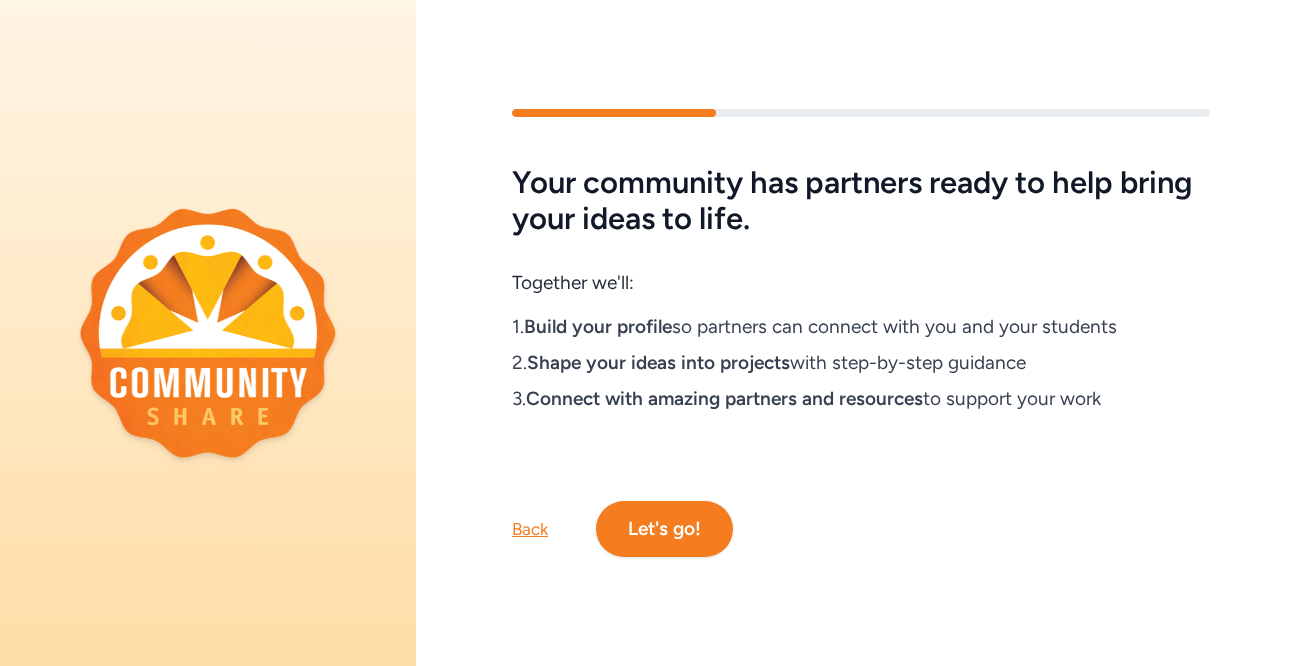 click on "Let's go!" at bounding box center [664, 529] 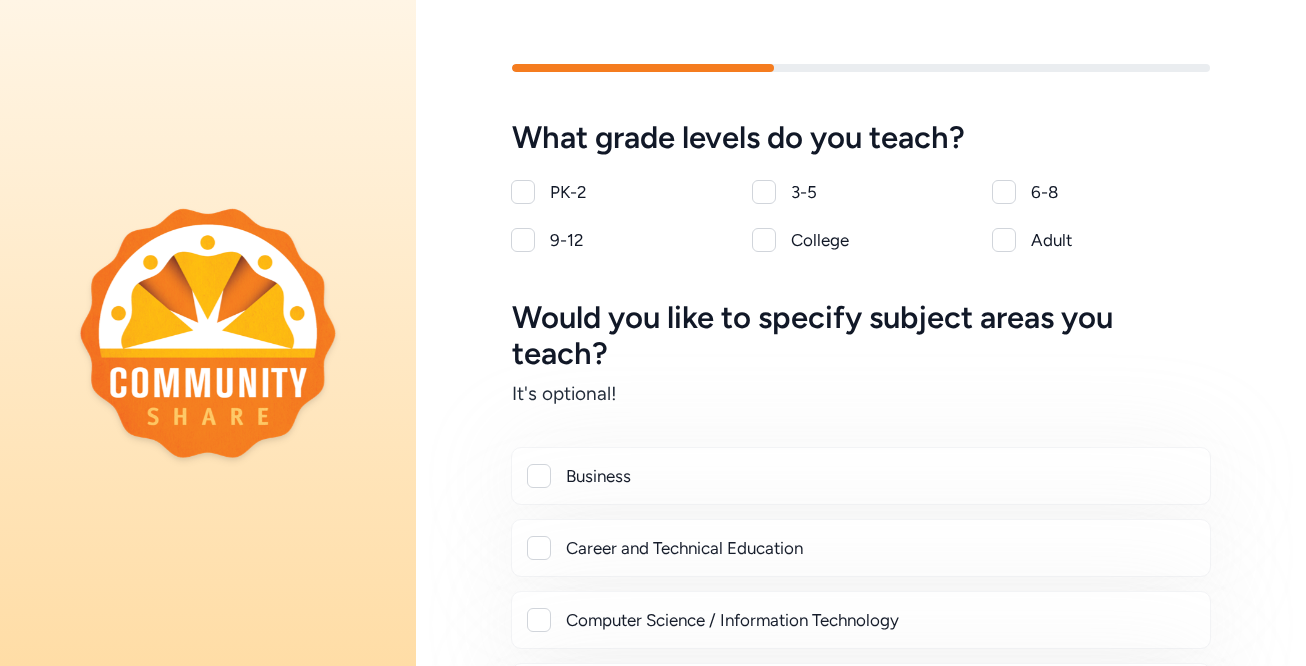 click at bounding box center (1004, 192) 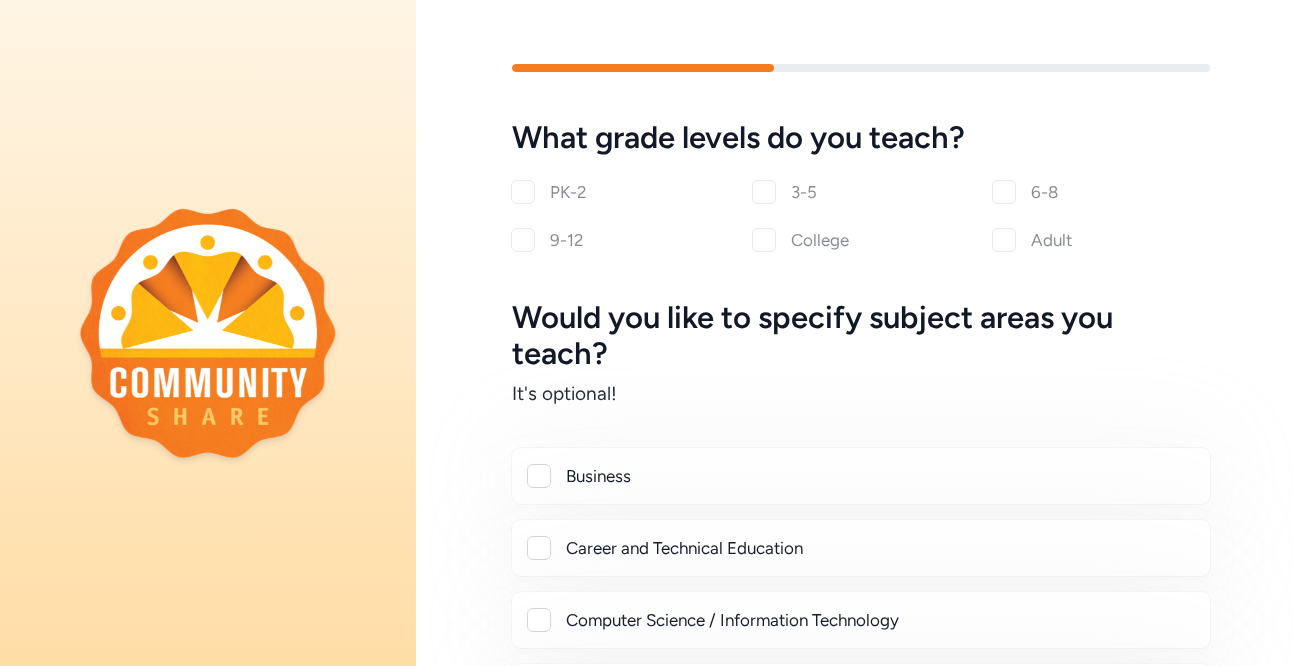 checkbox on "true" 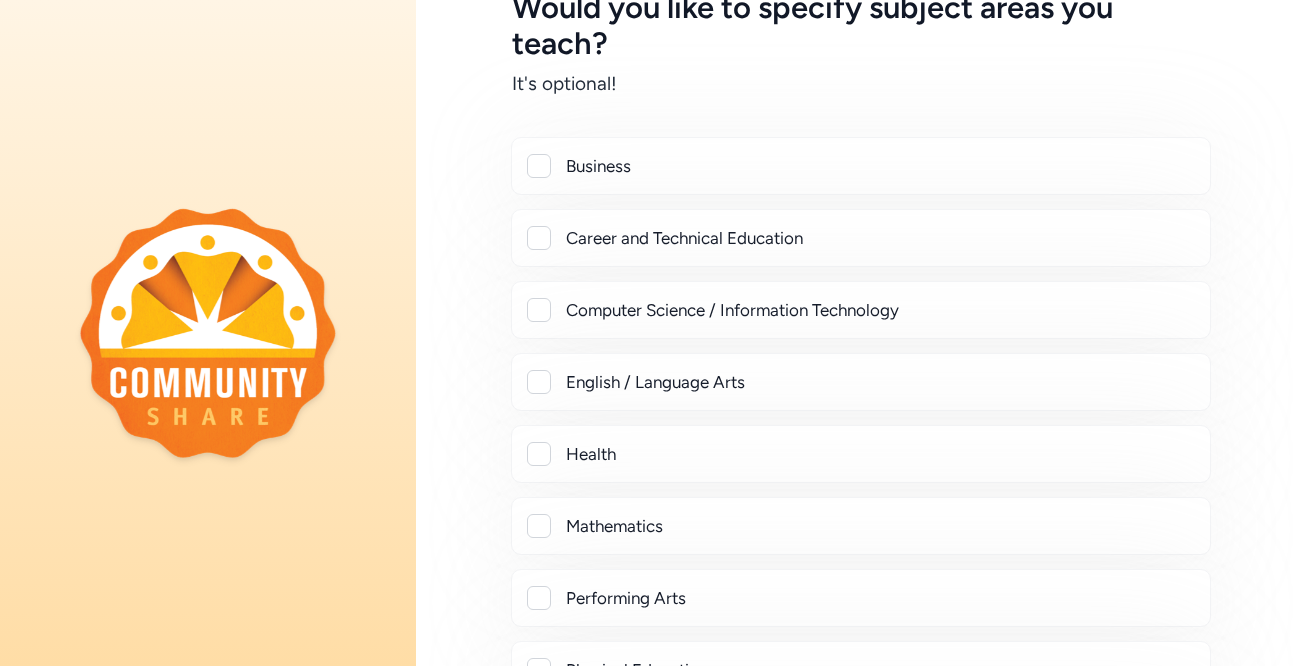 scroll, scrollTop: 311, scrollLeft: 0, axis: vertical 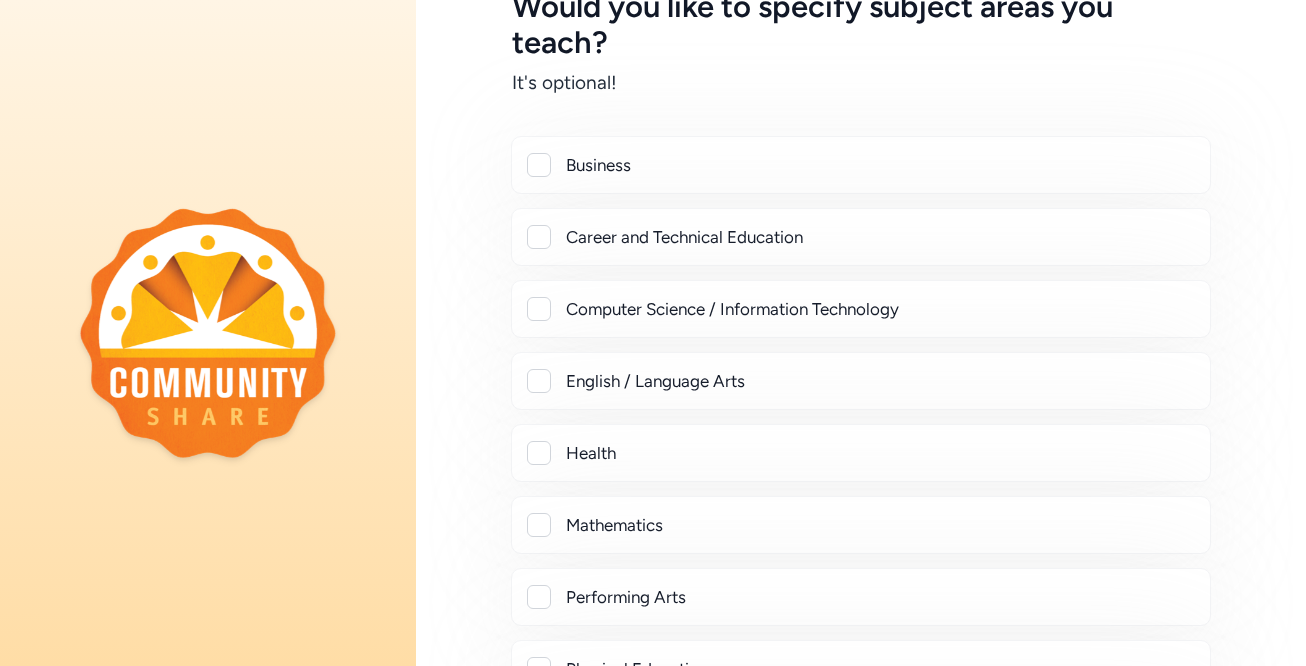 click on "English / Language Arts" at bounding box center [880, 381] 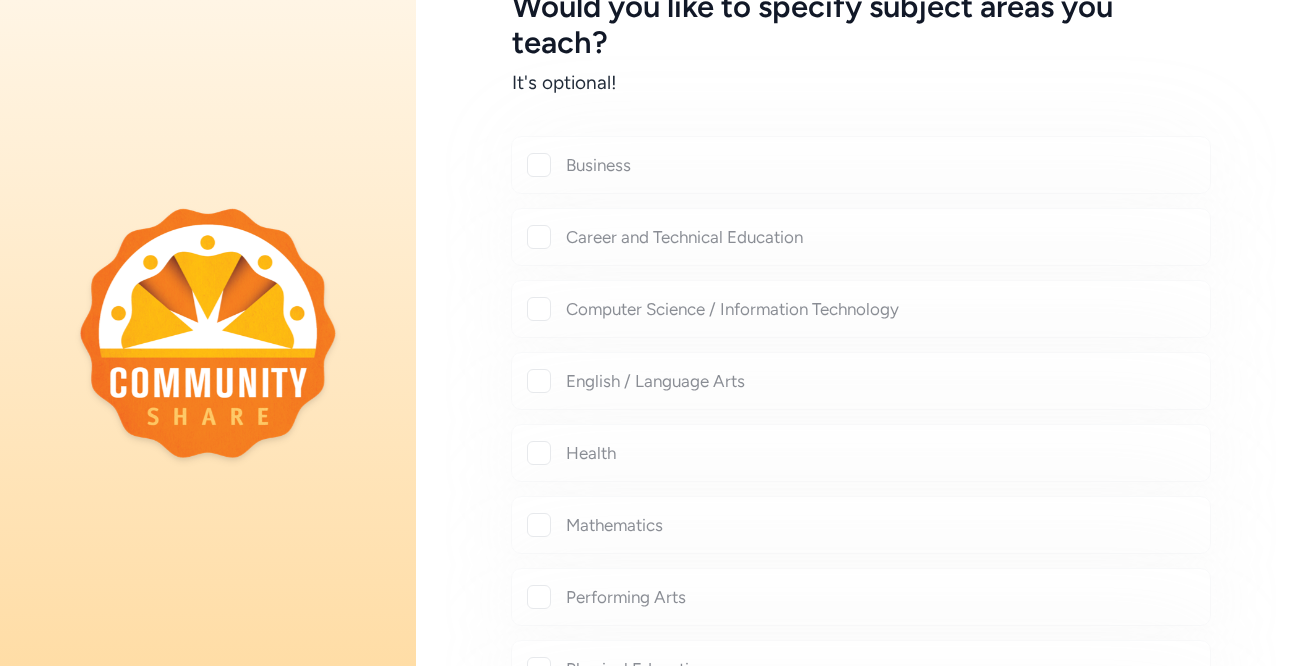 checkbox on "true" 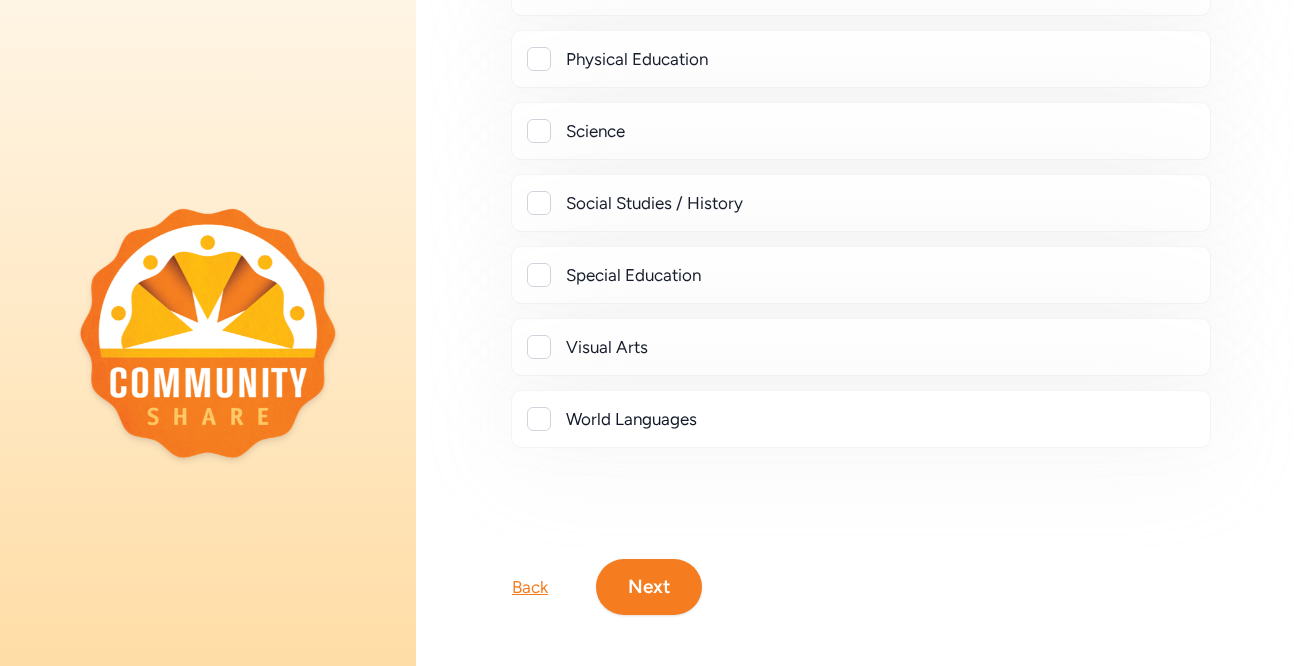 scroll, scrollTop: 984, scrollLeft: 0, axis: vertical 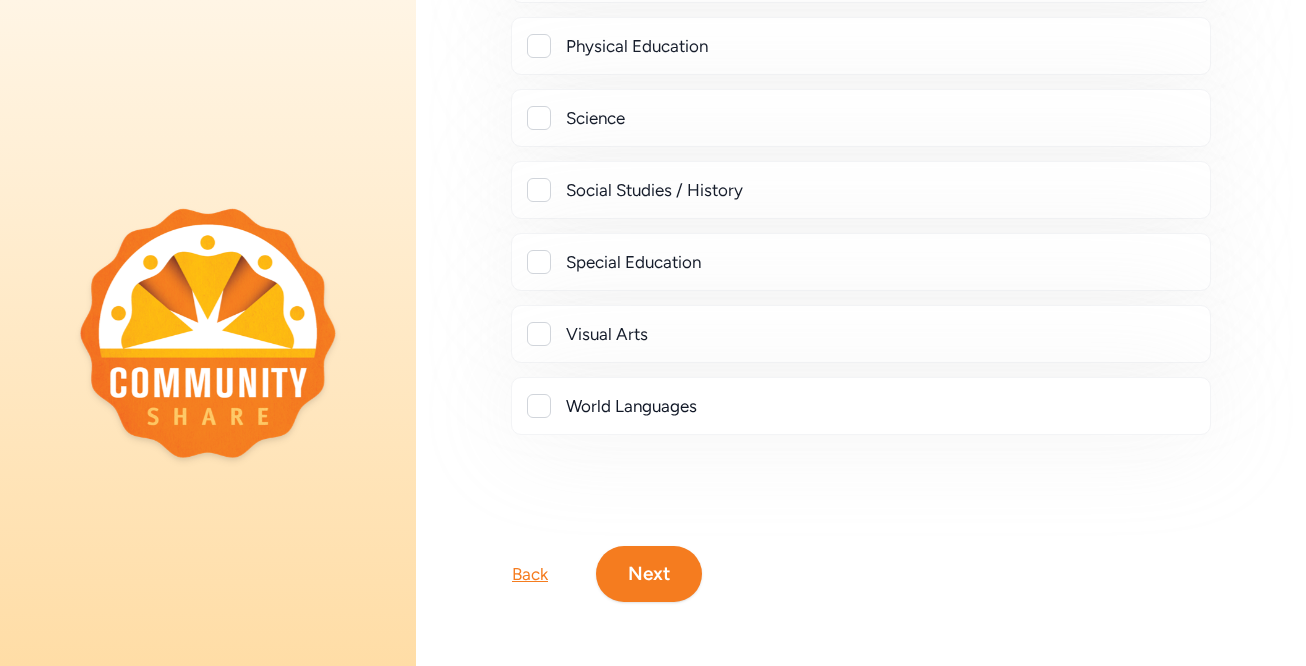 click on "Next" at bounding box center [649, 574] 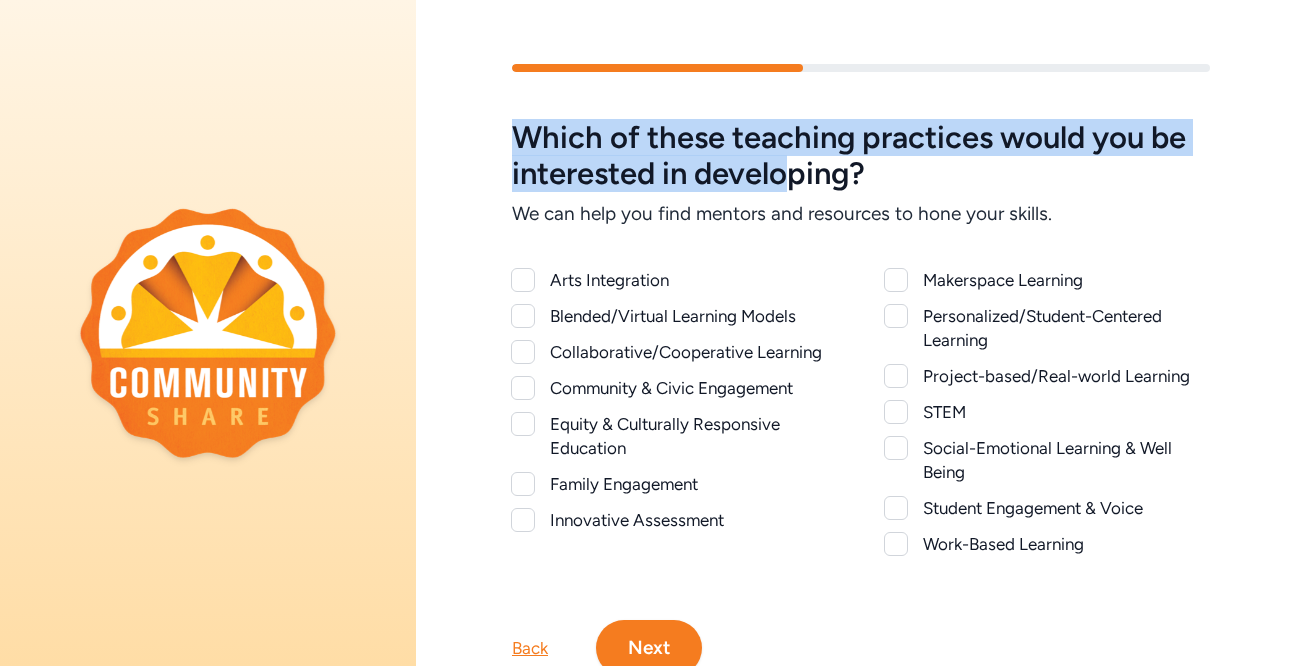drag, startPoint x: 649, startPoint y: 102, endPoint x: 787, endPoint y: 199, distance: 168.68018 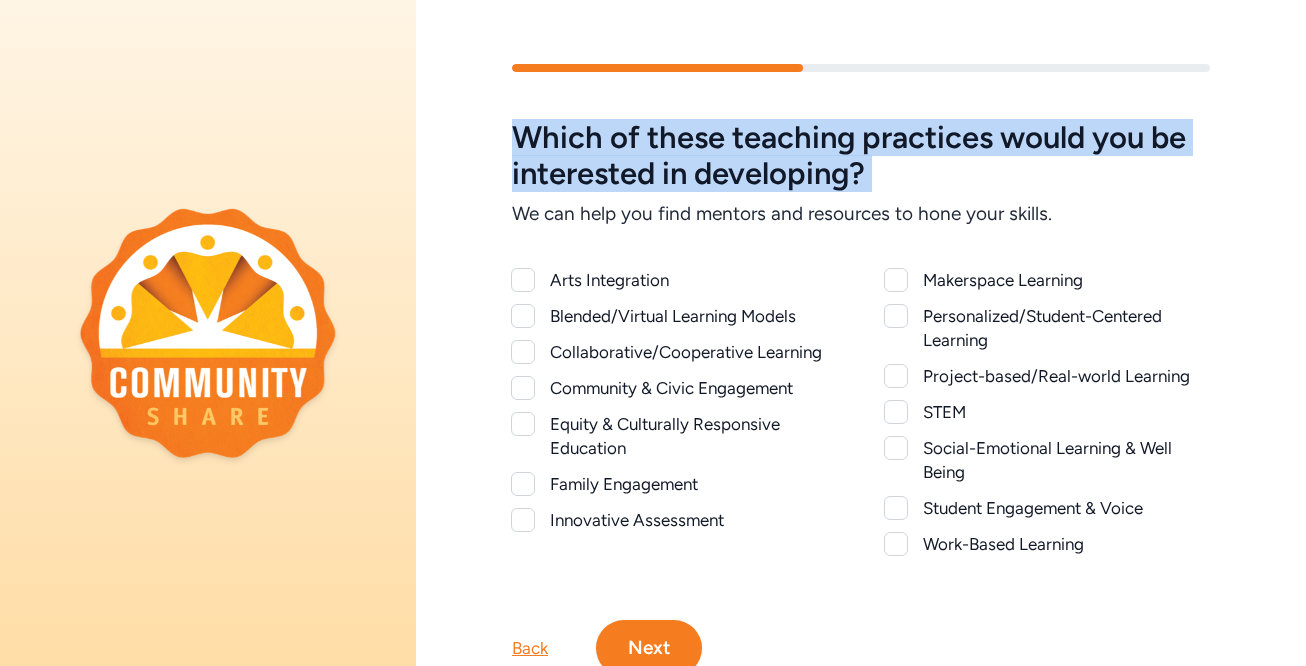 click on "We can help you find mentors and resources to hone your skills." at bounding box center (861, 214) 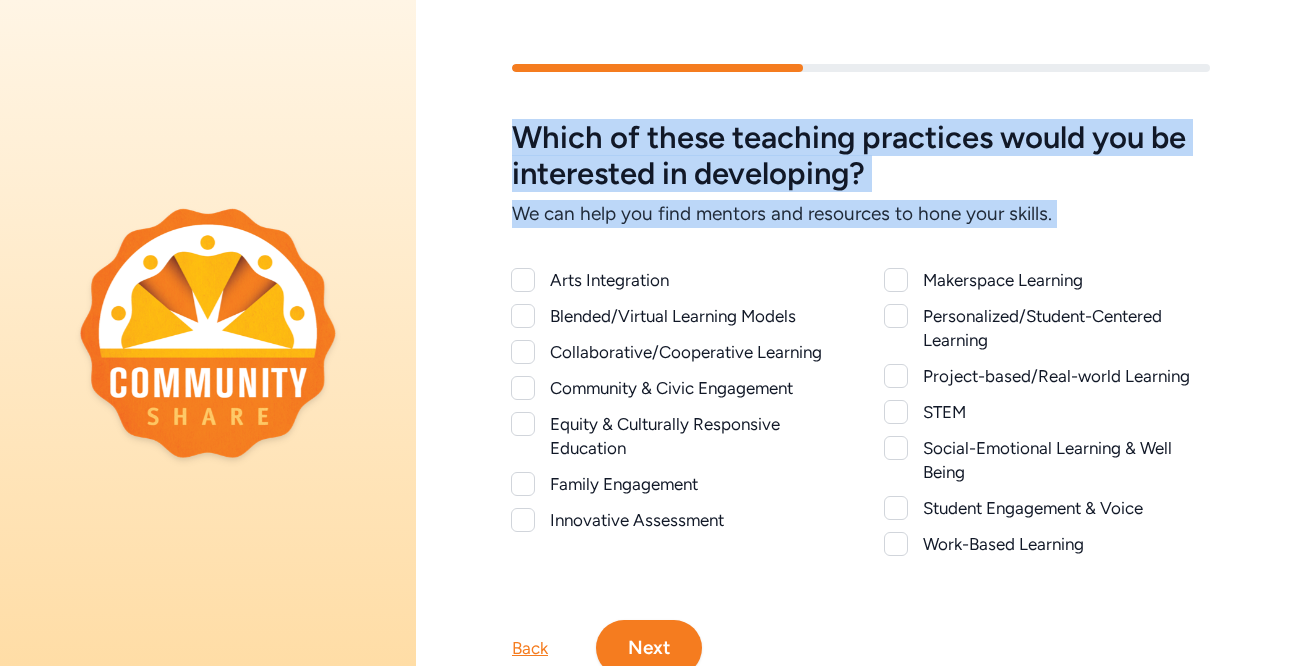drag, startPoint x: 780, startPoint y: 252, endPoint x: 684, endPoint y: 103, distance: 177.24841 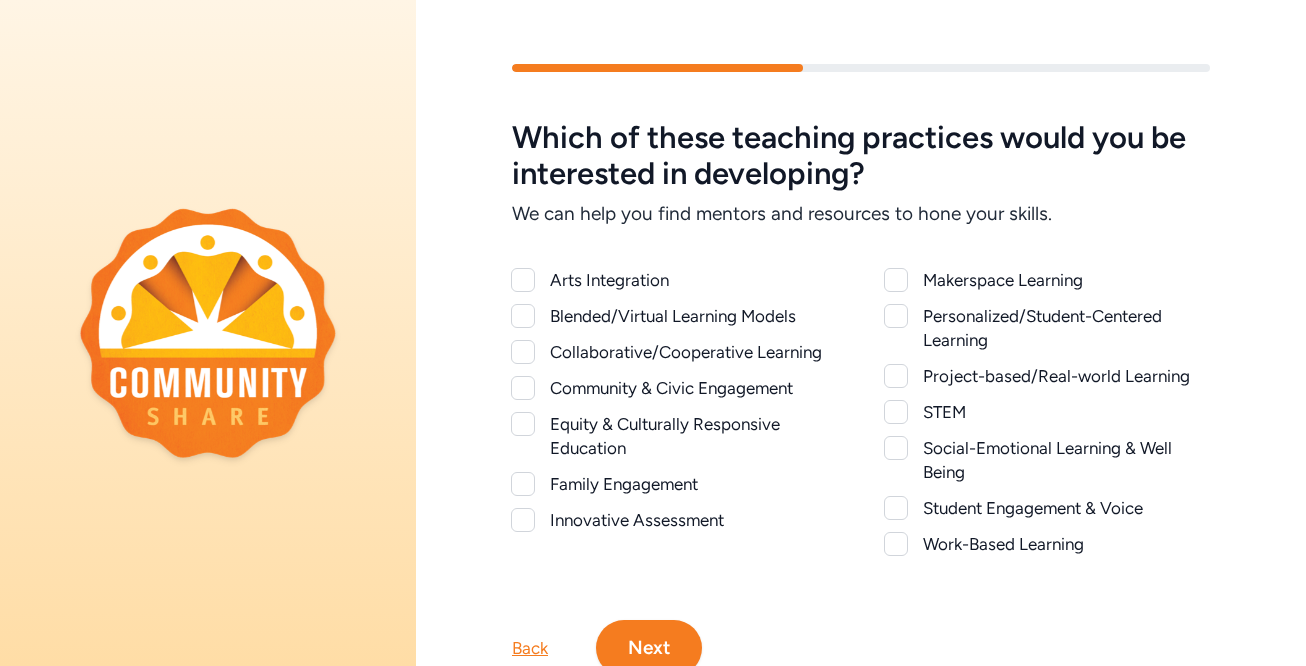 click at bounding box center (523, 280) 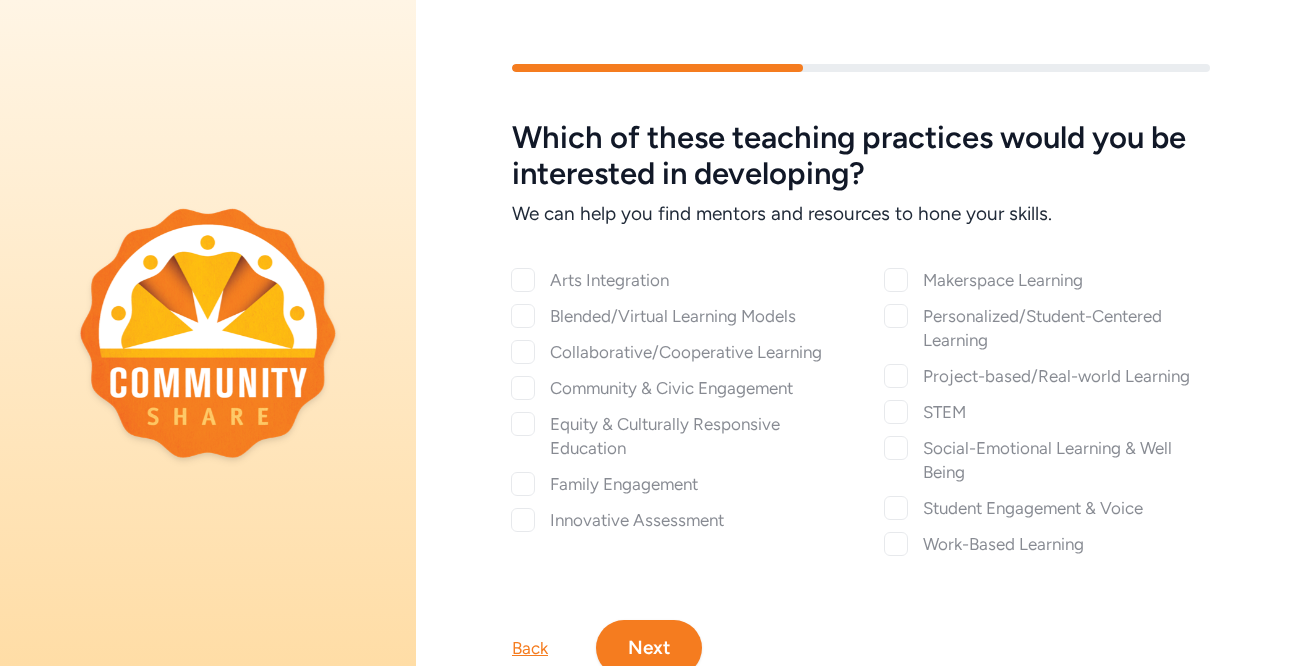 checkbox on "true" 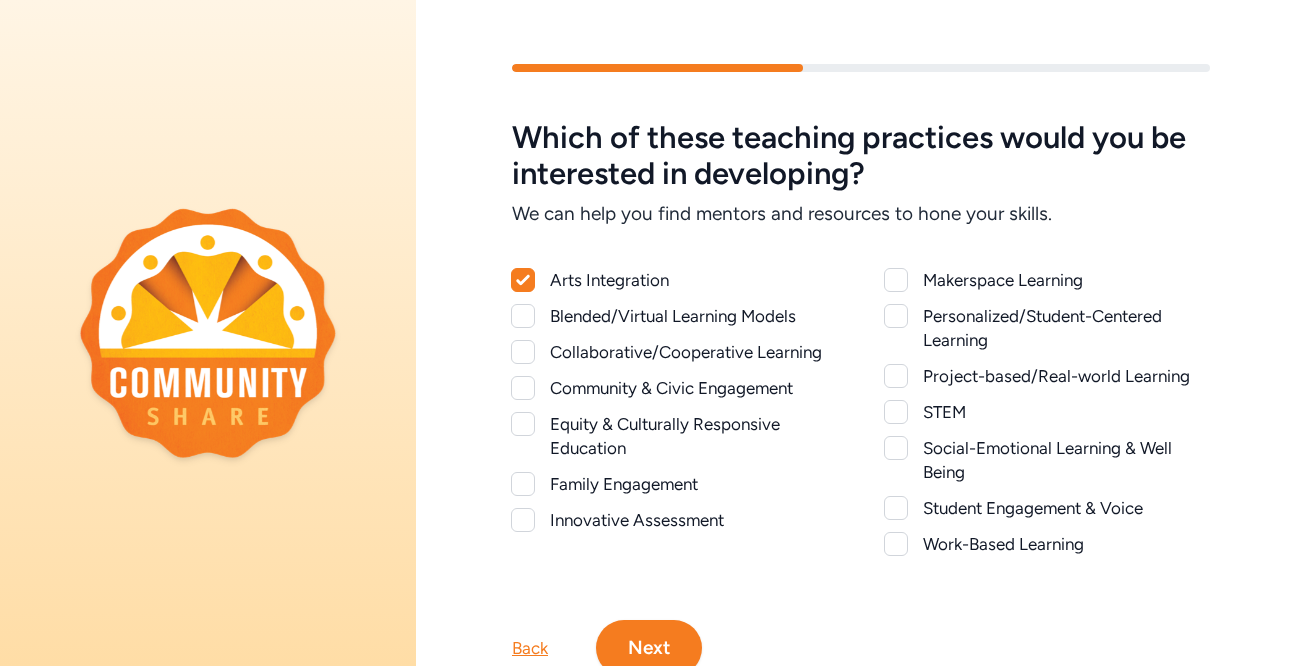 click at bounding box center [523, 352] 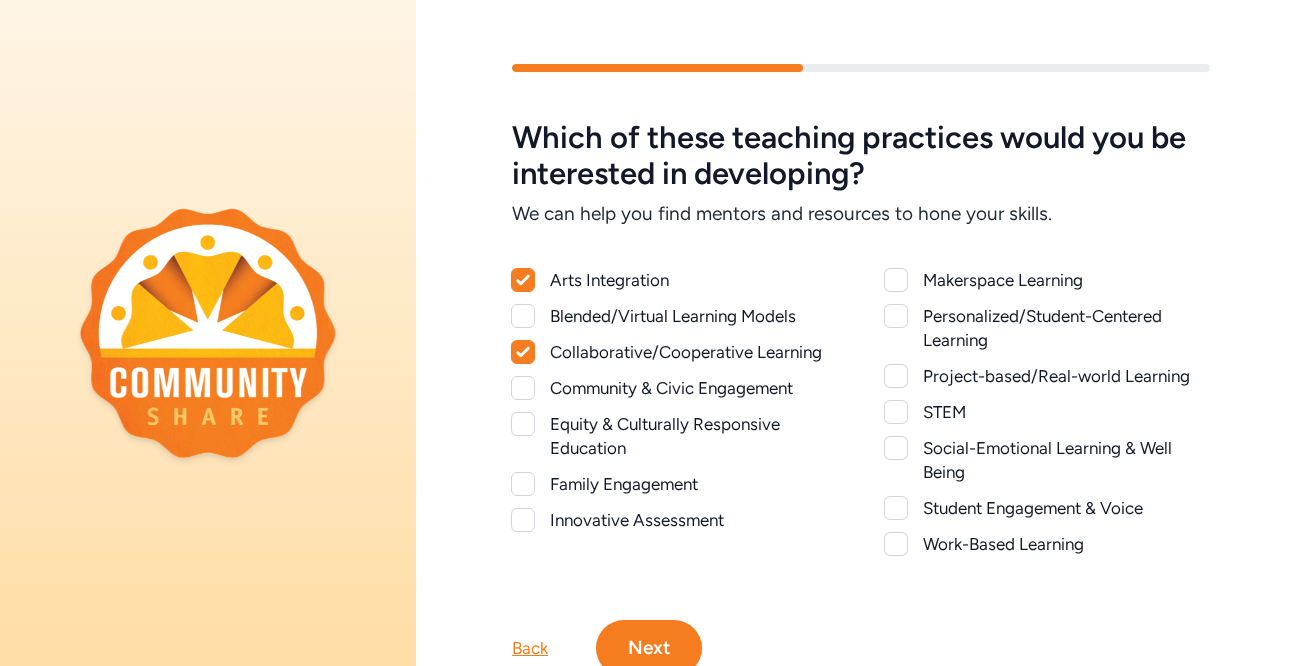 click at bounding box center (523, 388) 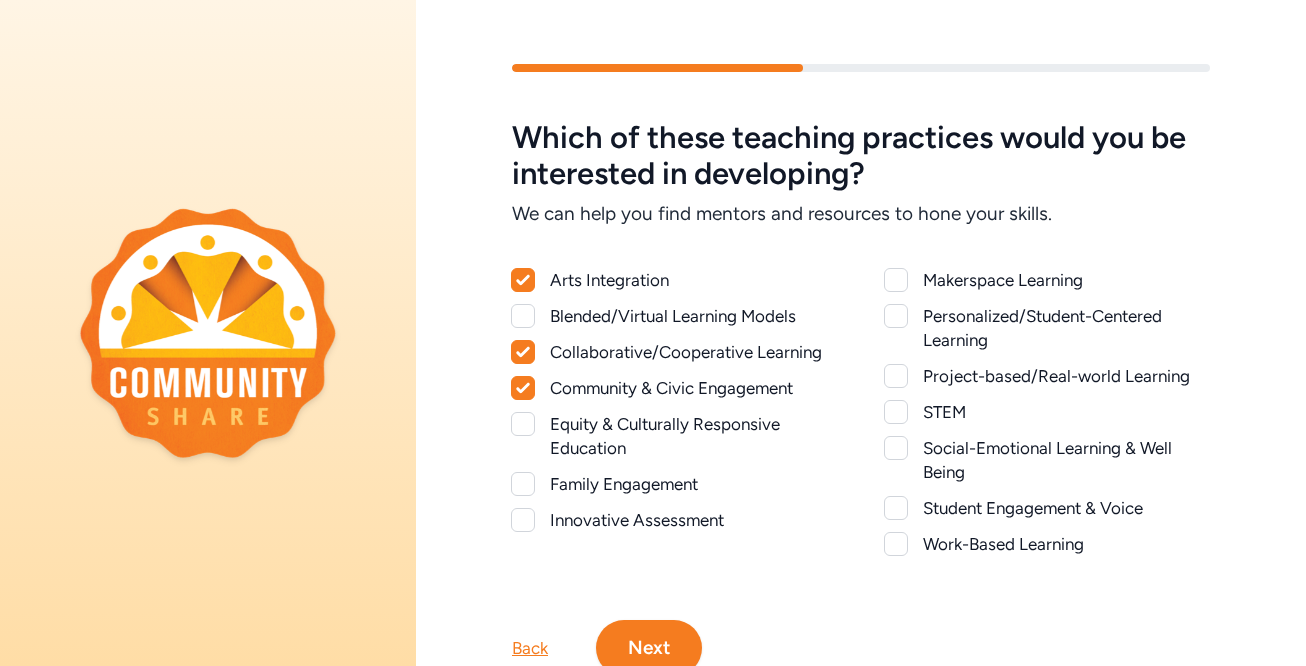 click at bounding box center [523, 424] 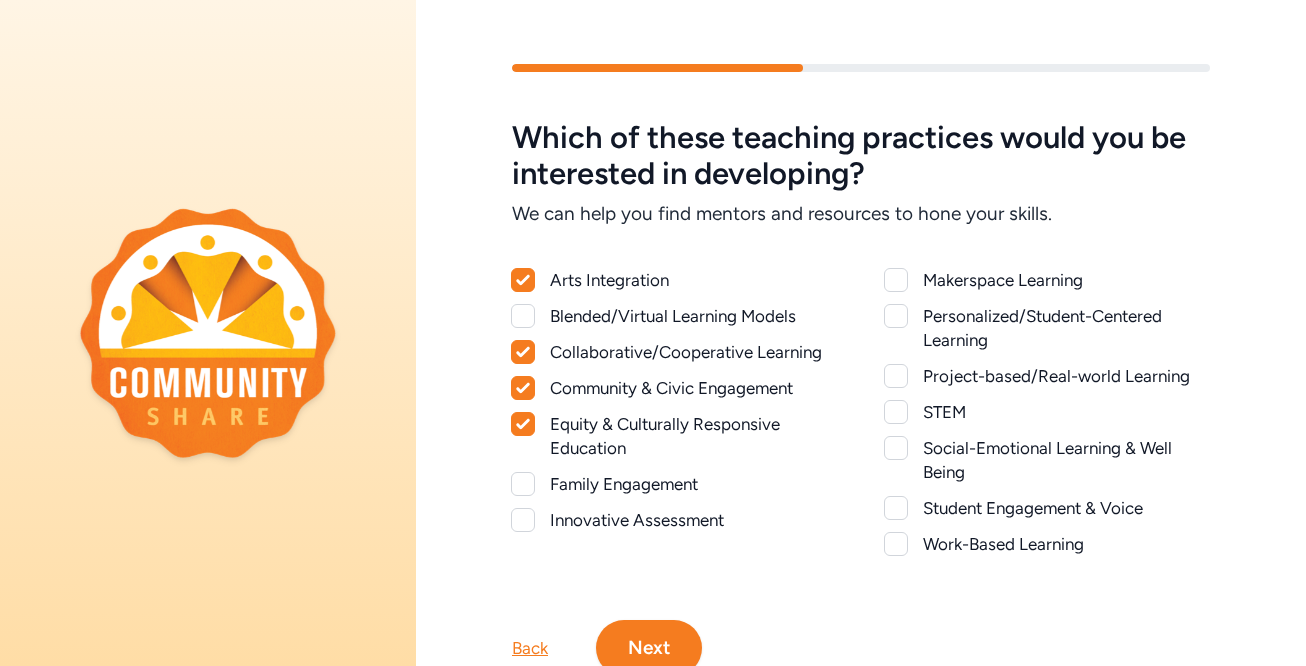 click at bounding box center [523, 484] 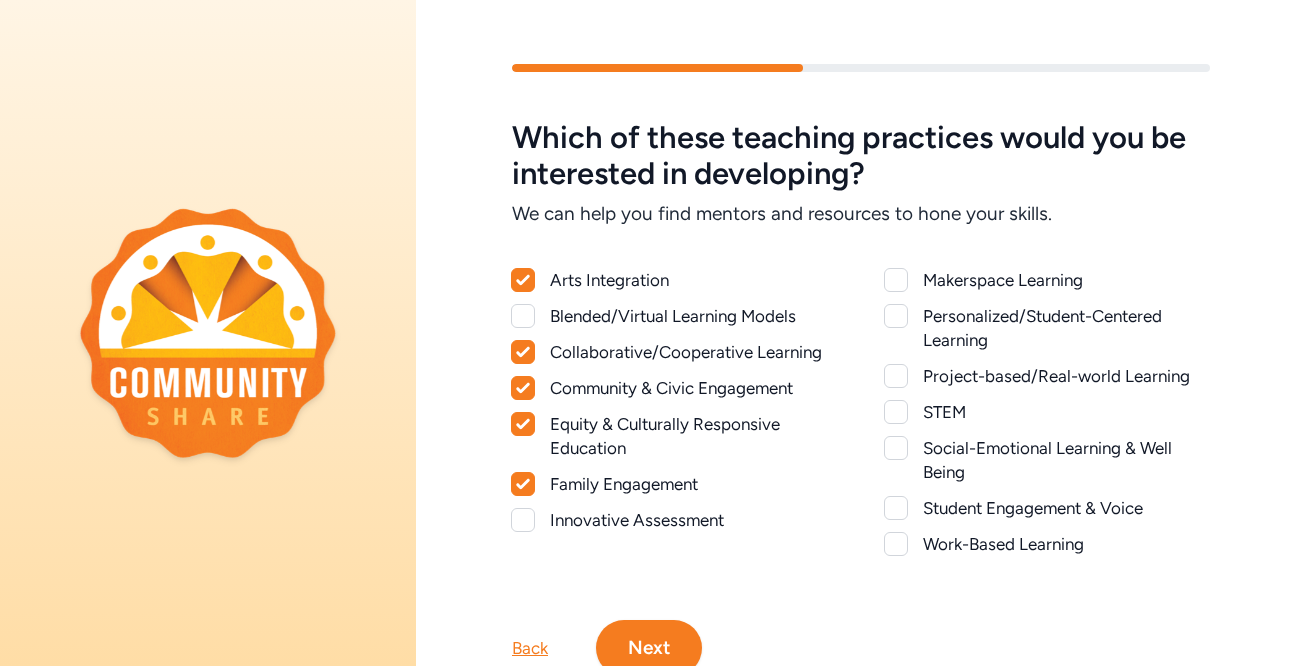 click at bounding box center [896, 376] 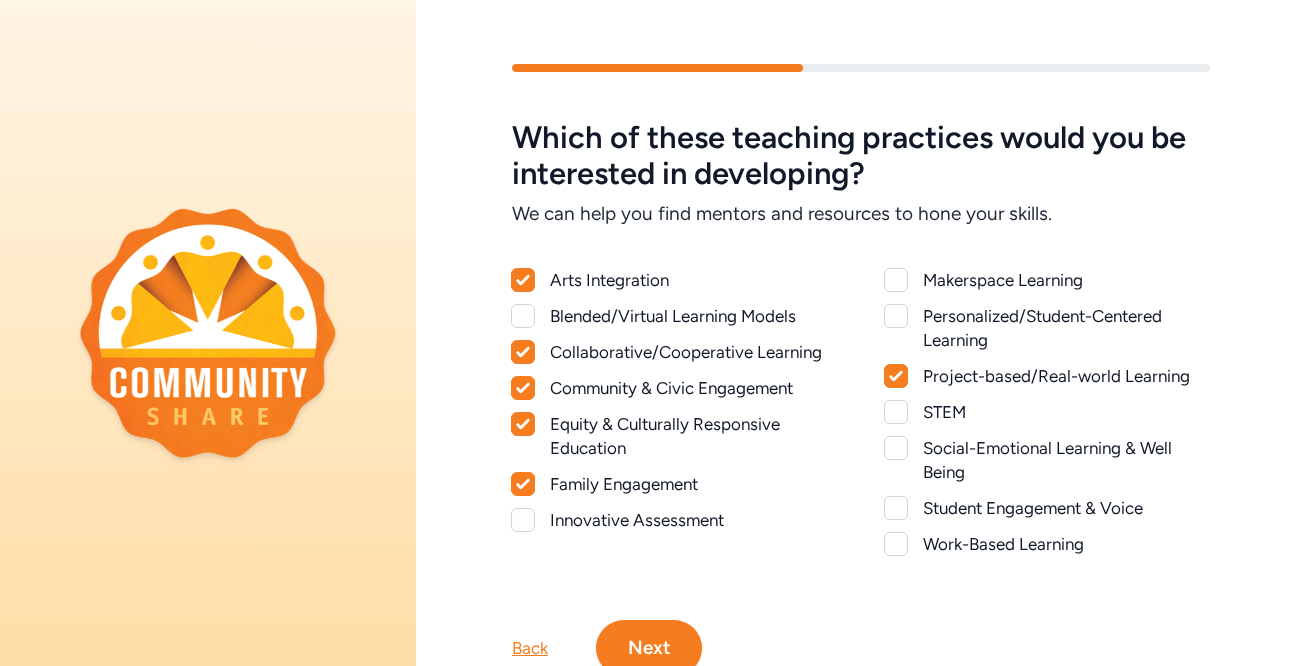 click at bounding box center [896, 448] 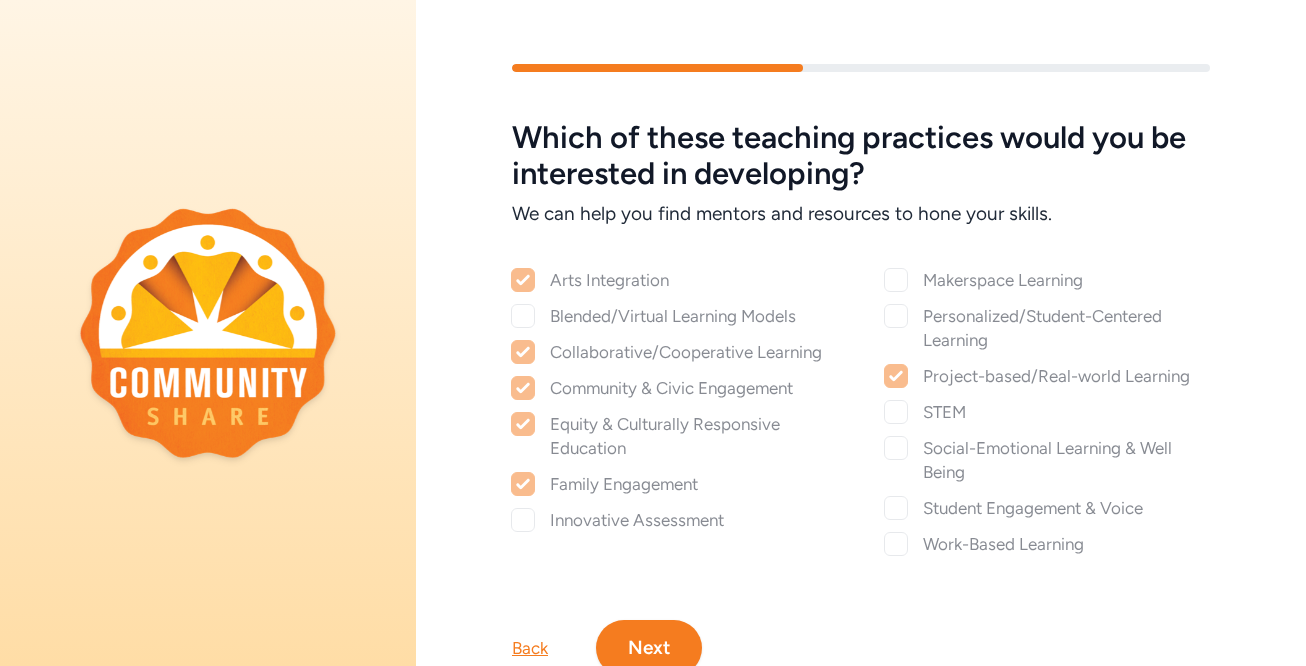 checkbox on "true" 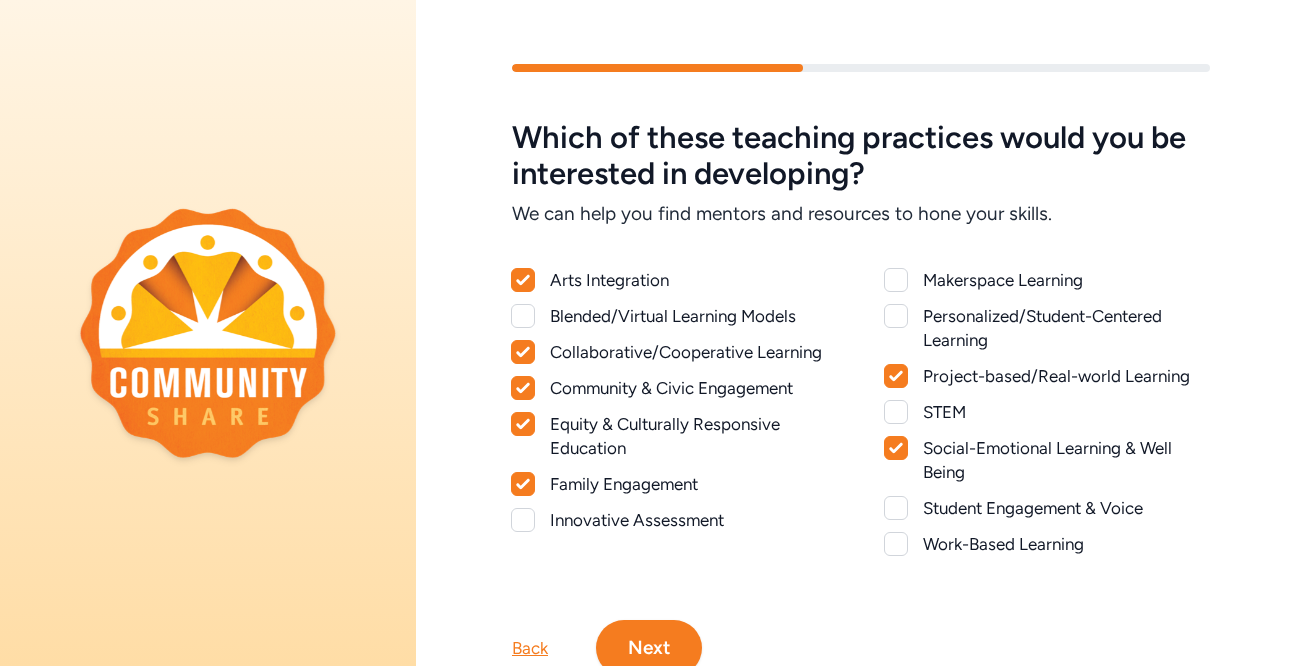 click on "Makerspace Learning Personalized/Student-Centered Learning Project-based/Real-world Learning STEM Social-Emotional Learning & Well Being Student Engagement & Voice Work-Based Learning" at bounding box center (1047, 412) 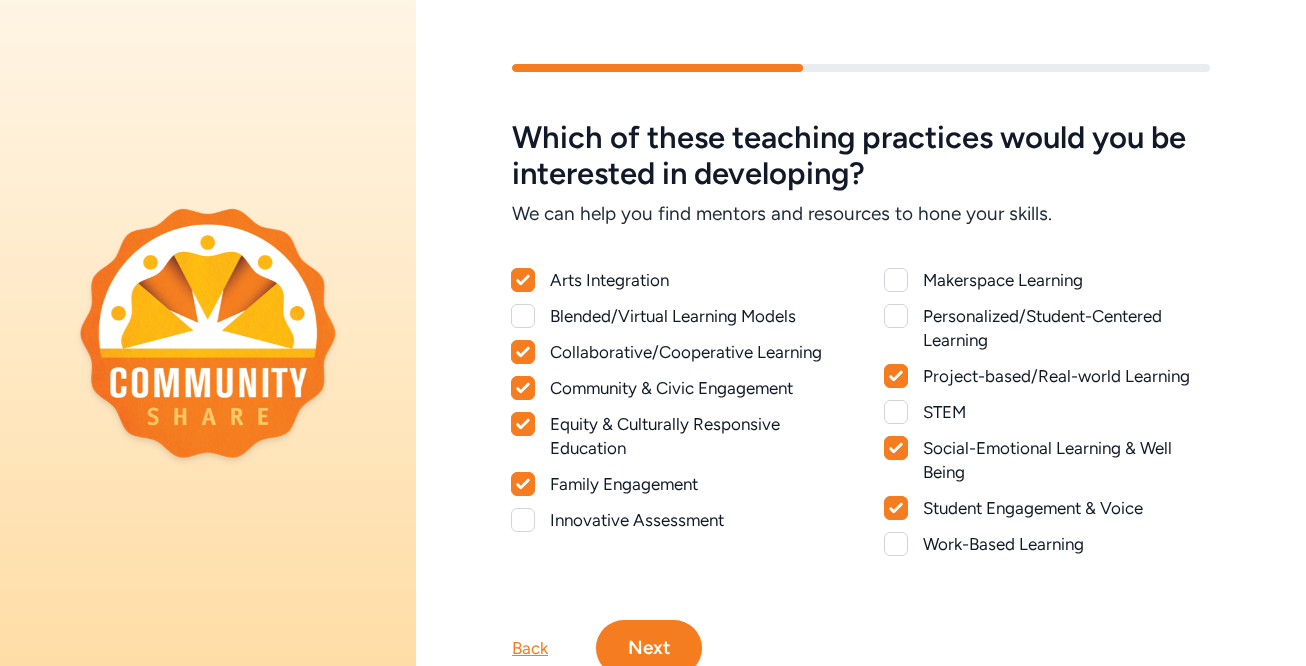 click on "Next" at bounding box center (649, 648) 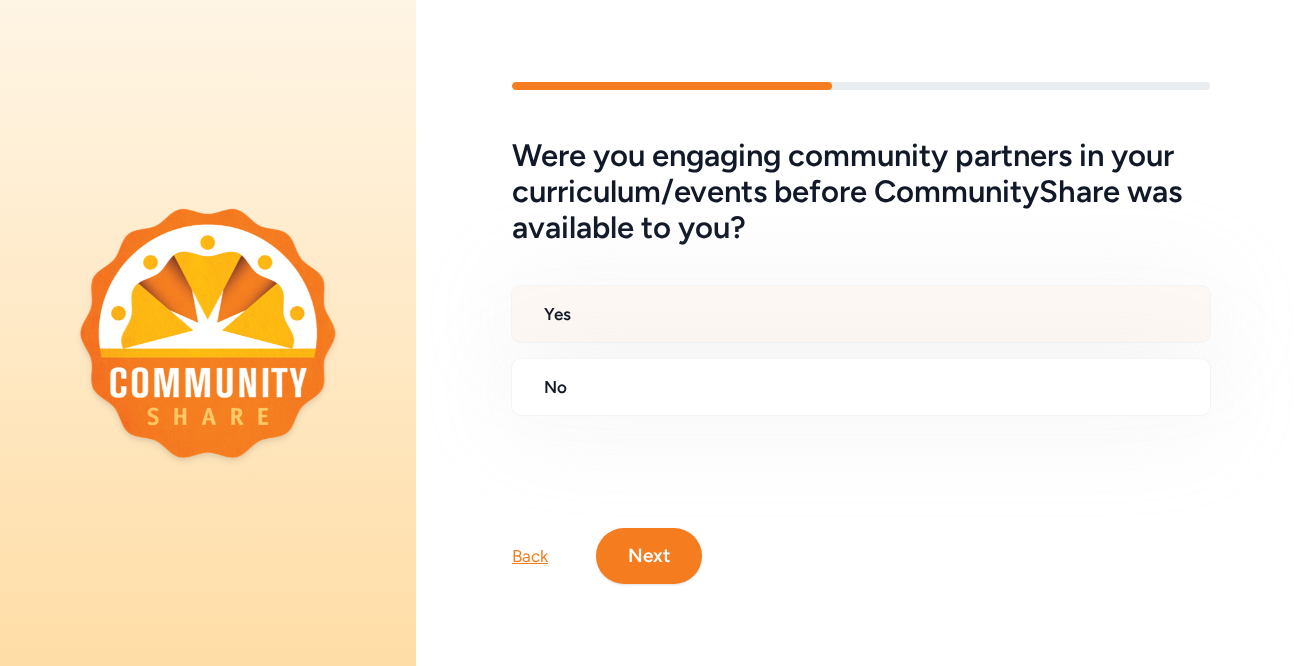 click on "Yes" at bounding box center (861, 314) 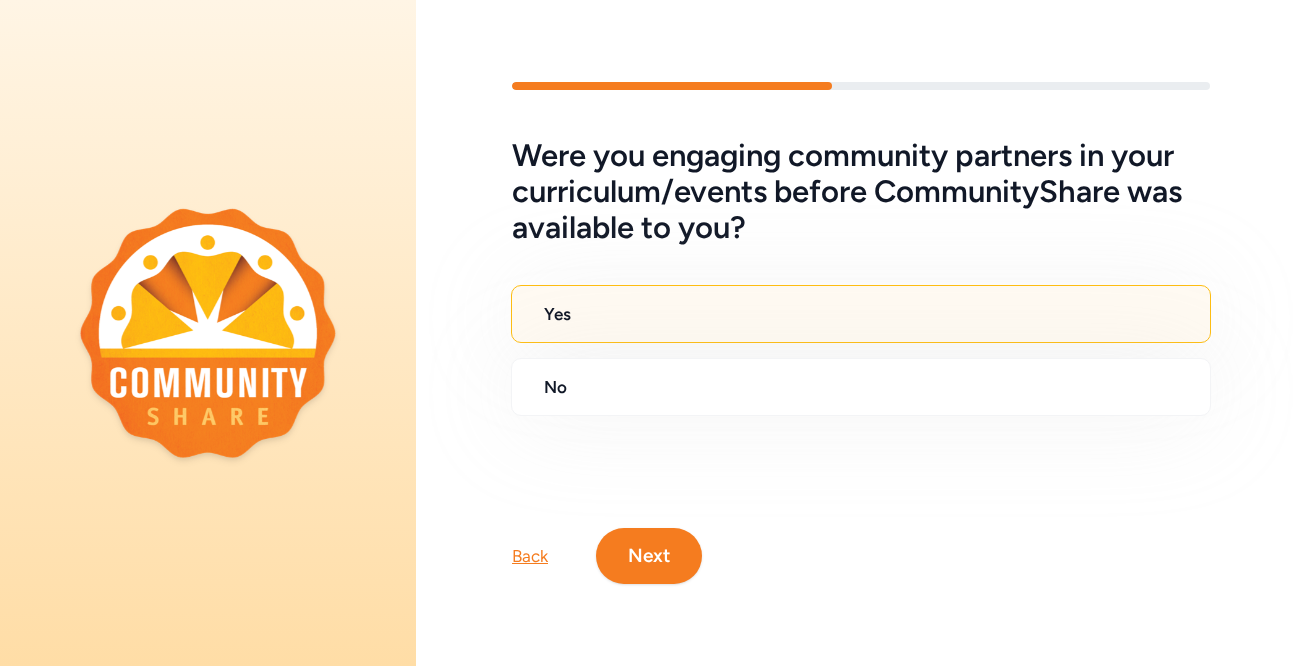 click on "Next" at bounding box center (649, 556) 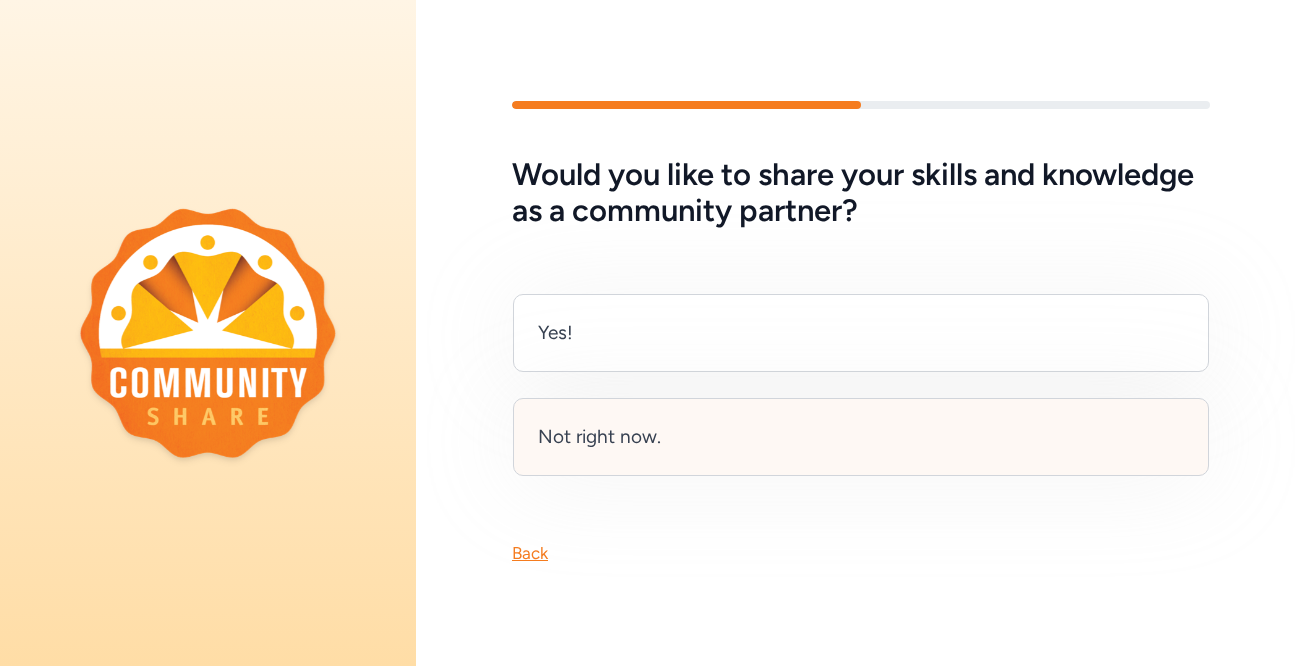 click on "Not right now." at bounding box center [861, 437] 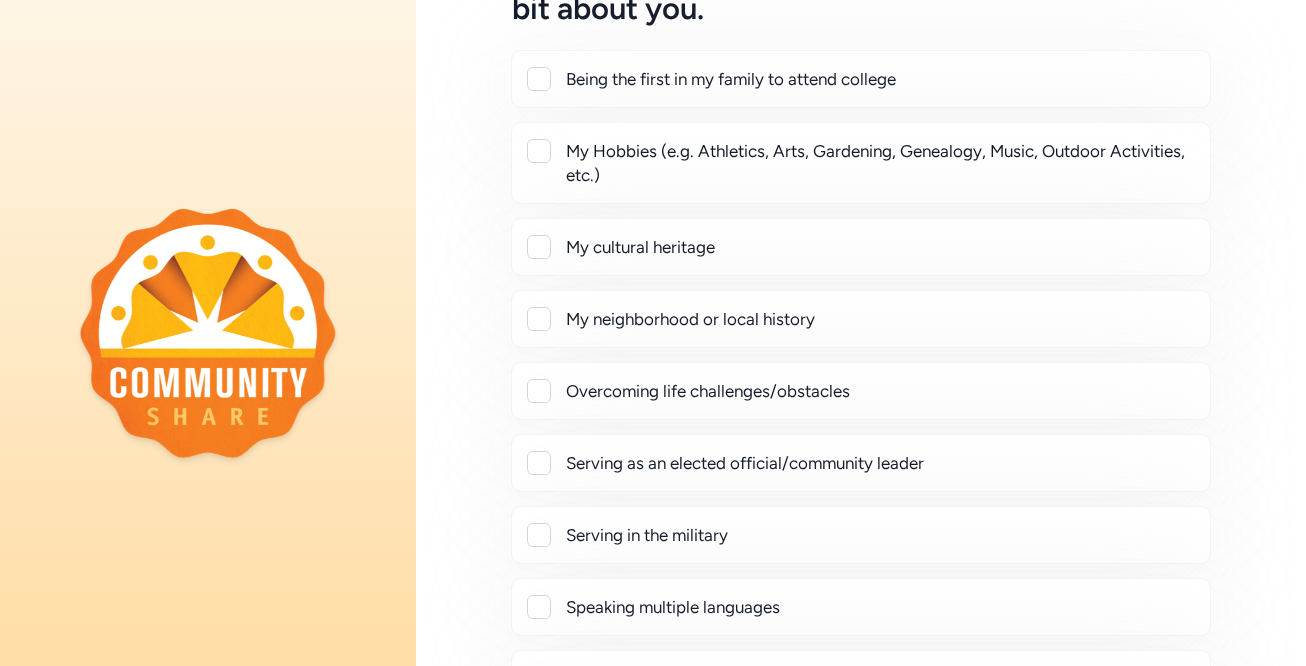 scroll, scrollTop: 222, scrollLeft: 0, axis: vertical 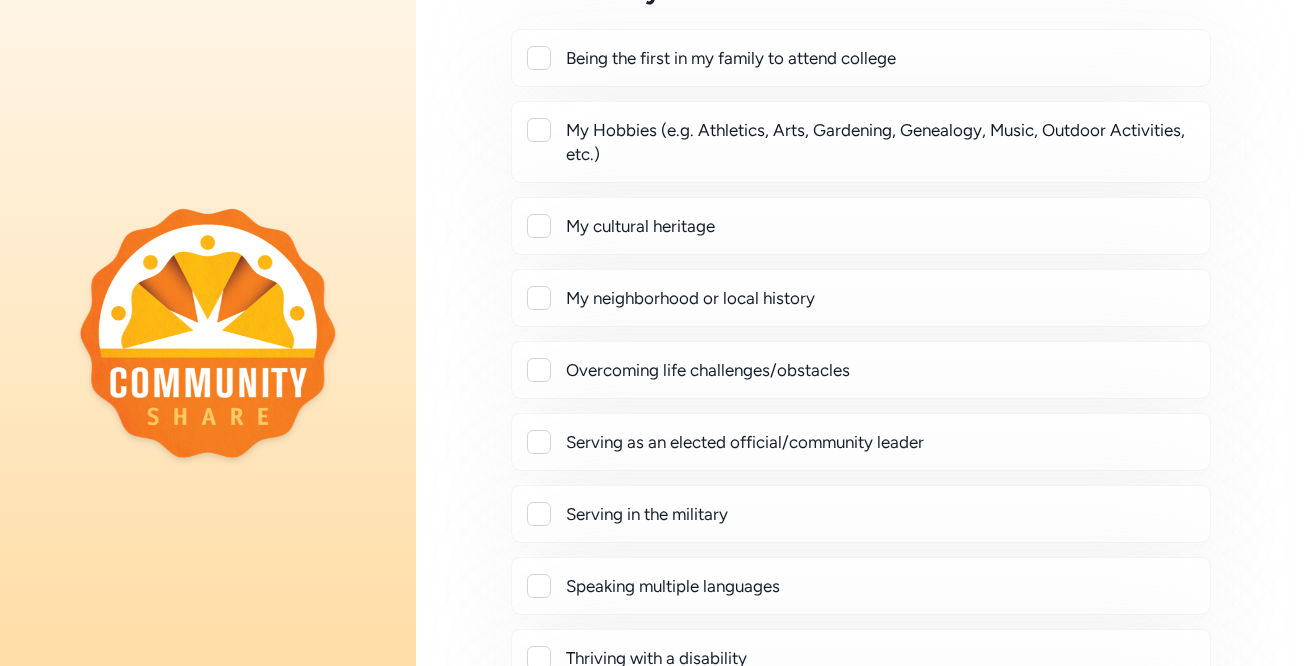 click at bounding box center [539, 130] 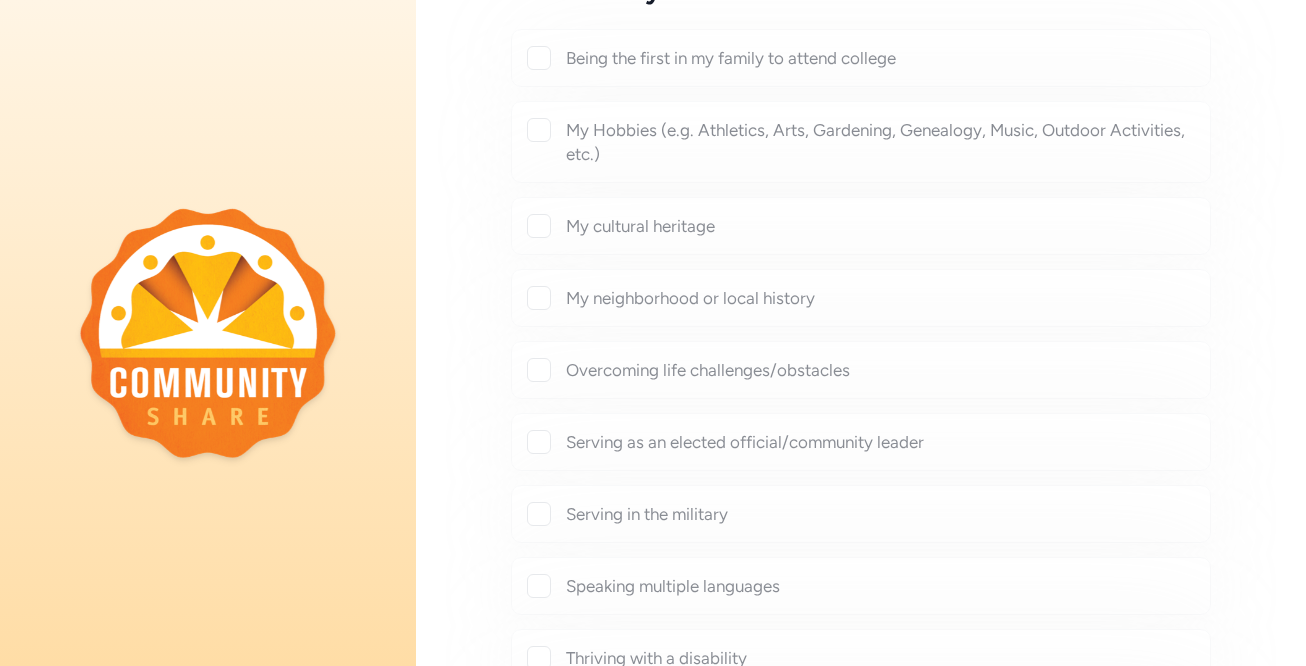 checkbox on "true" 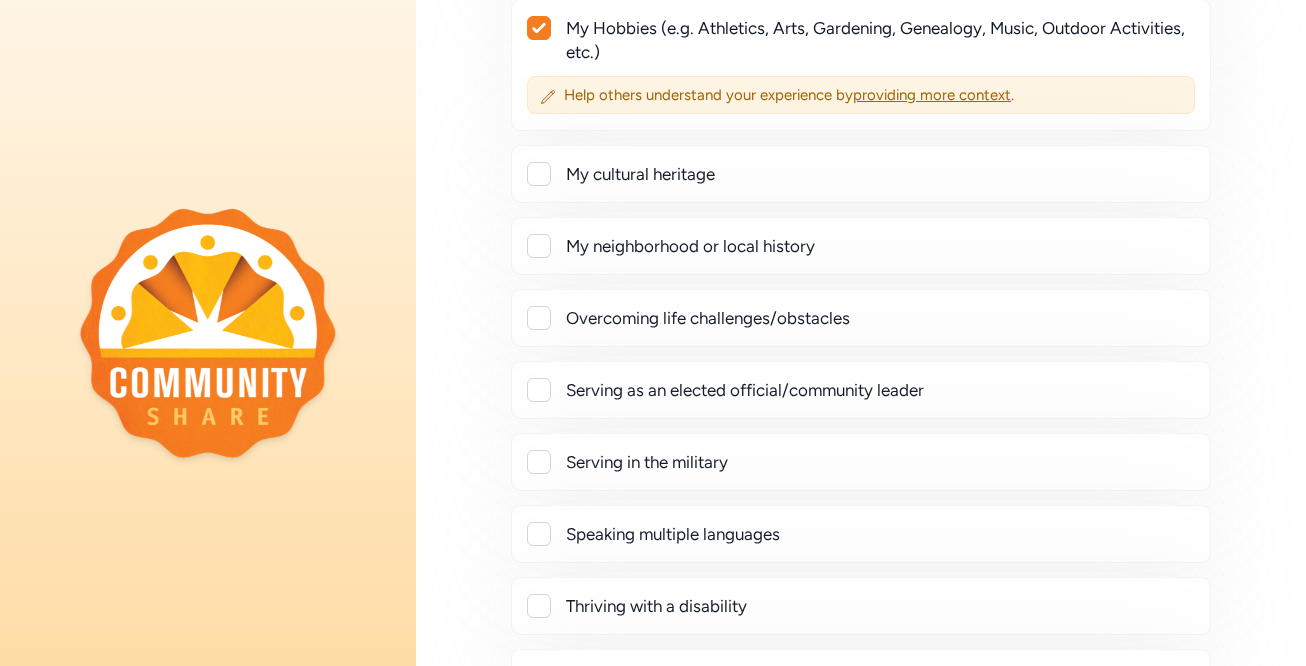 scroll, scrollTop: 596, scrollLeft: 0, axis: vertical 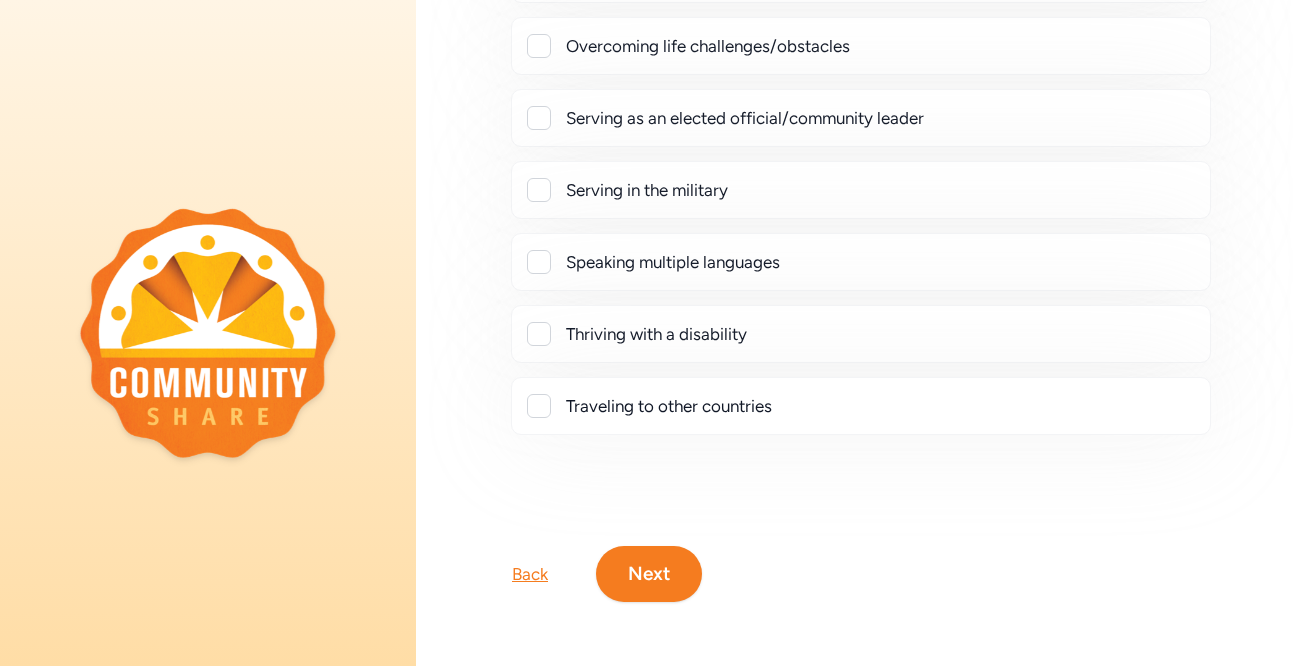 click on "Next" at bounding box center (649, 574) 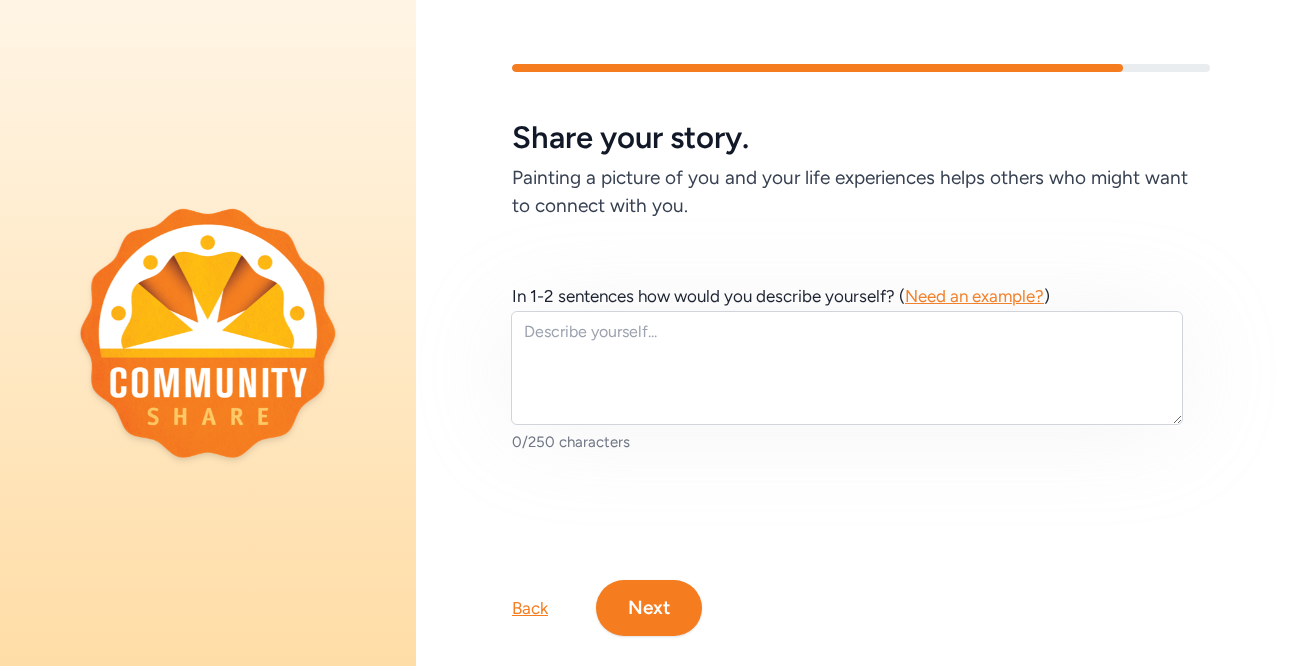 click on "Next" at bounding box center (649, 608) 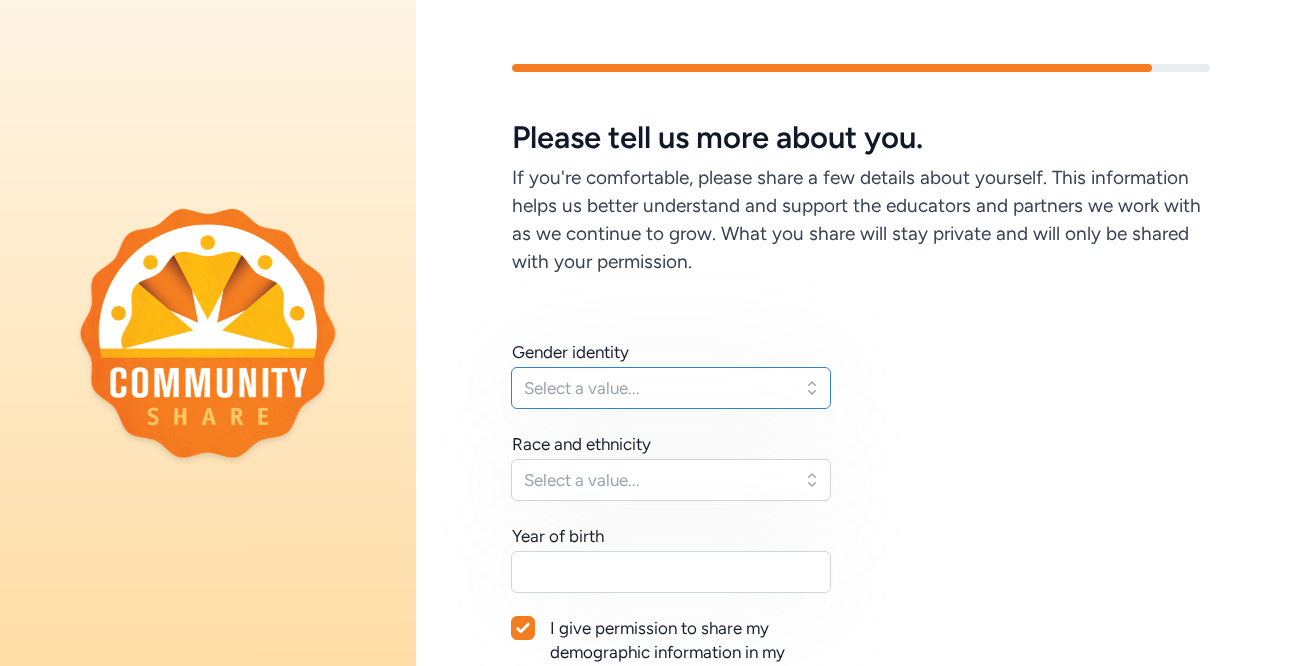 click on "Select a value..." at bounding box center (657, 388) 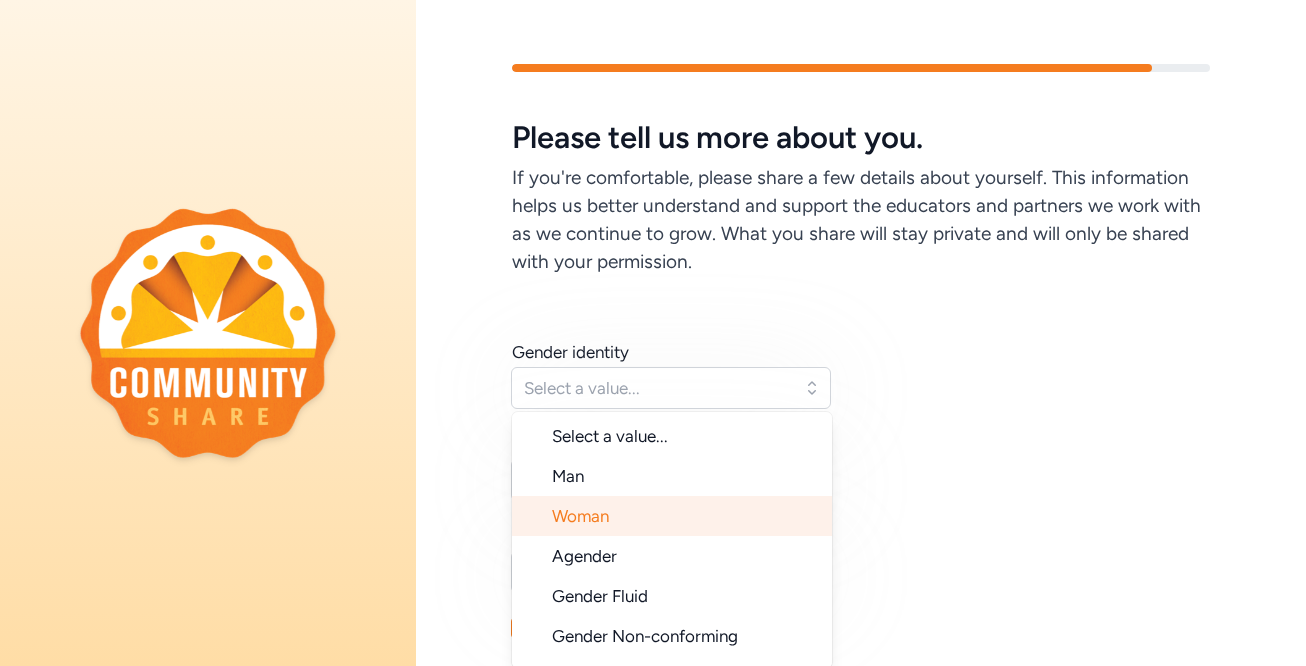 click on "Woman" at bounding box center [672, 516] 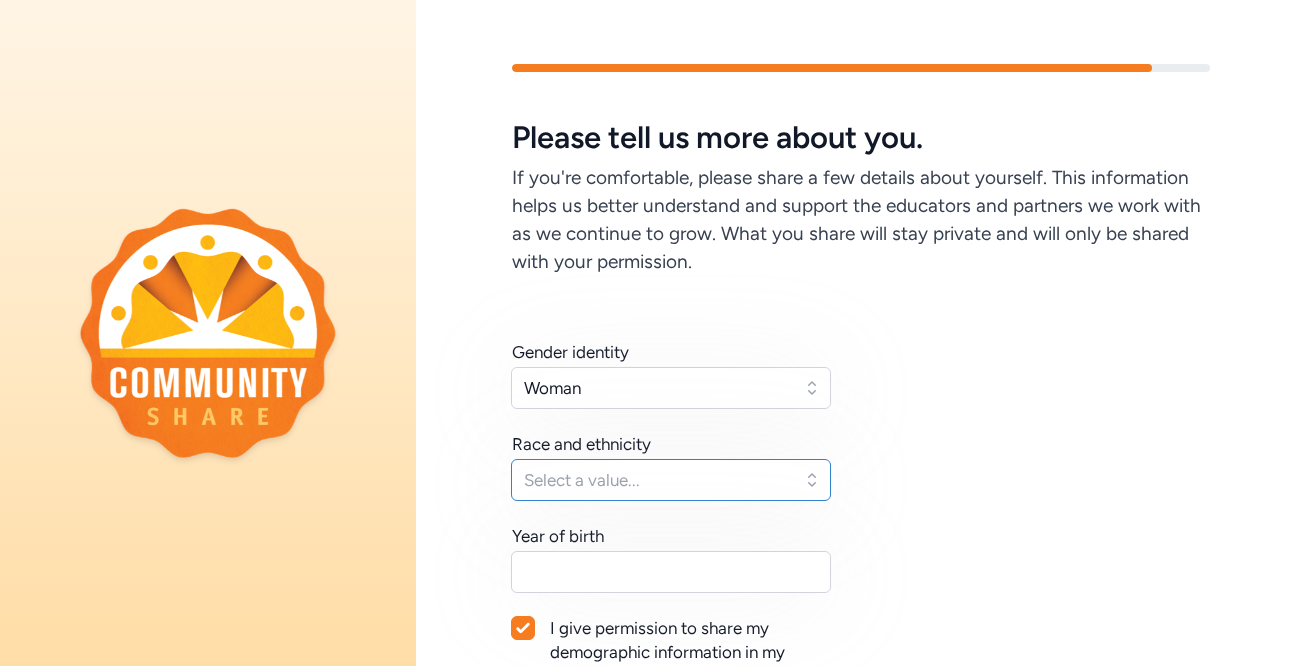 click on "Select a value..." at bounding box center (671, 480) 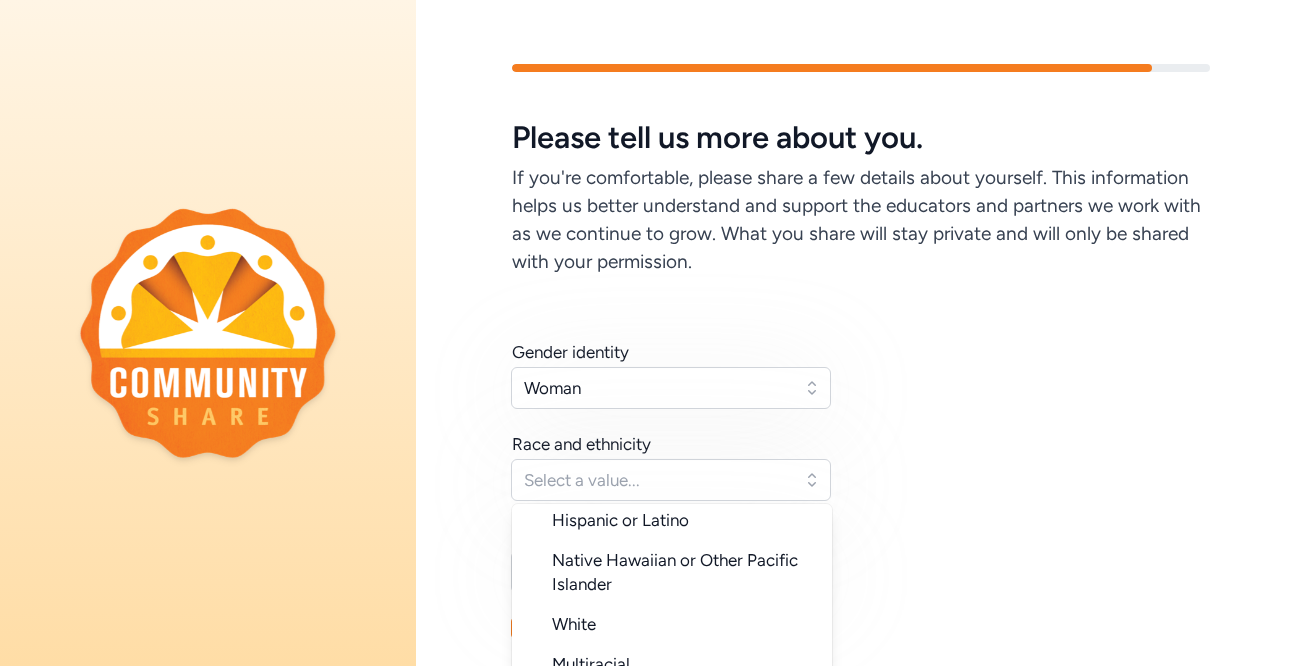 scroll, scrollTop: 200, scrollLeft: 0, axis: vertical 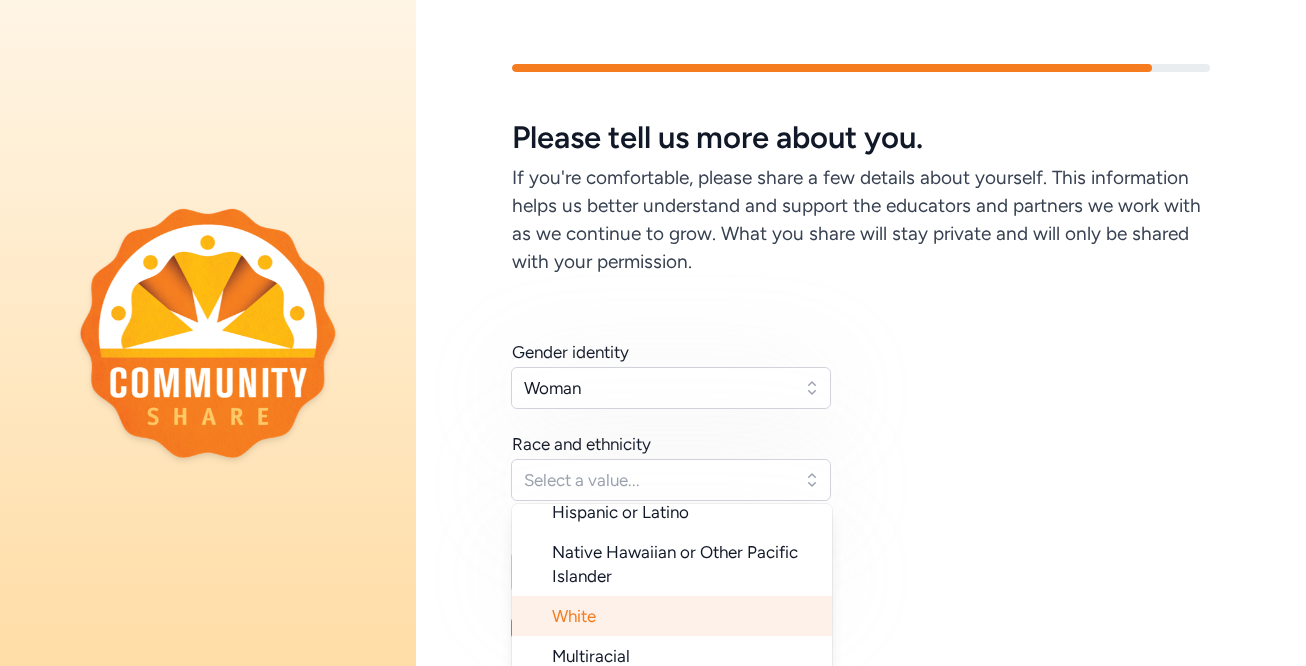 click on "White" at bounding box center (574, 616) 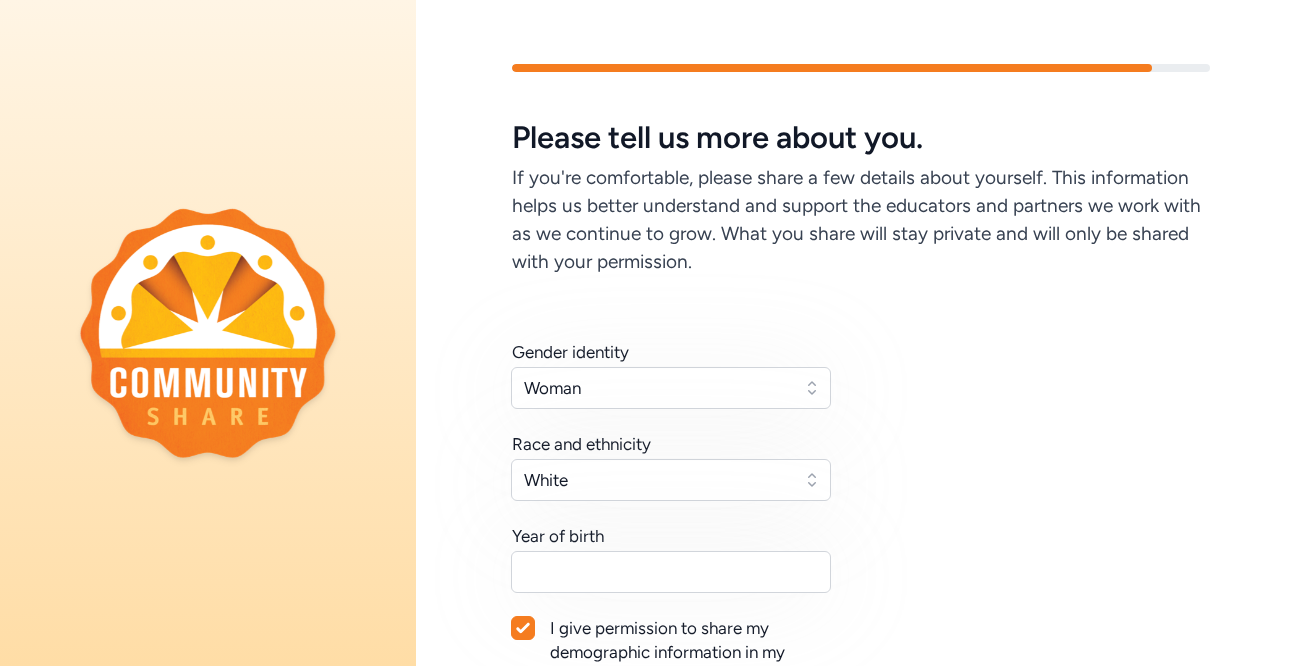 click on "Year of birth I give permission to share my demographic information in my profile." at bounding box center [861, 538] 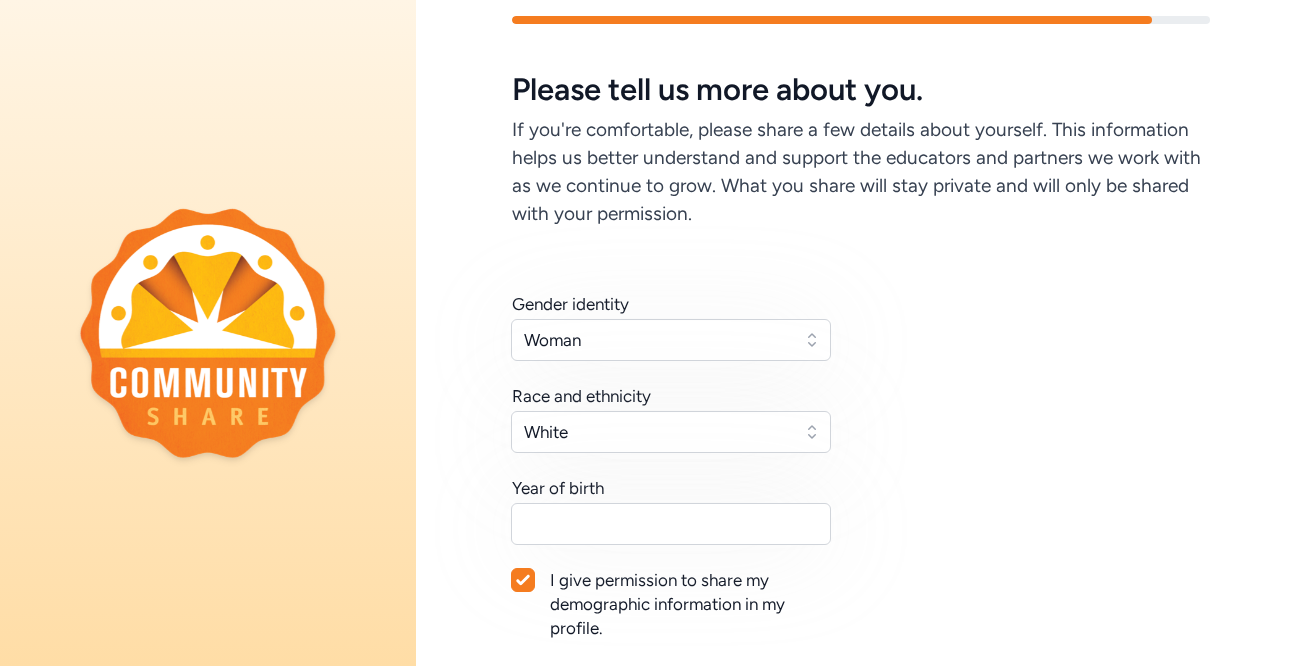 scroll, scrollTop: 140, scrollLeft: 0, axis: vertical 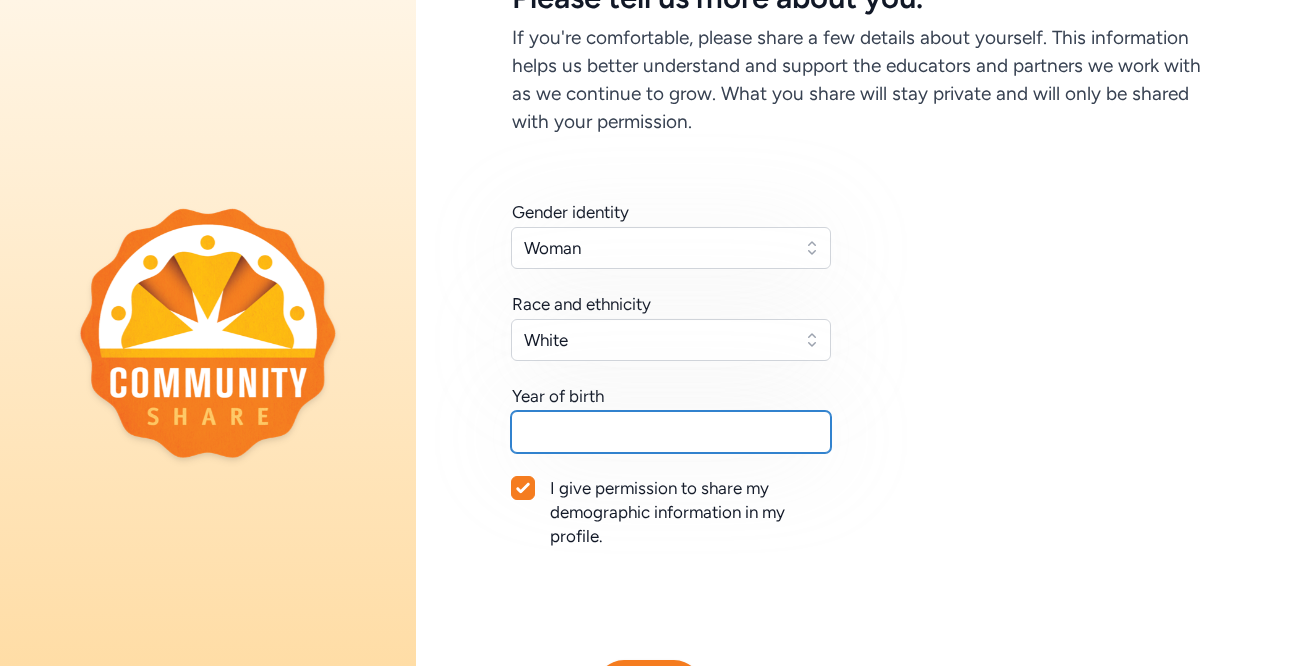 click at bounding box center (671, 432) 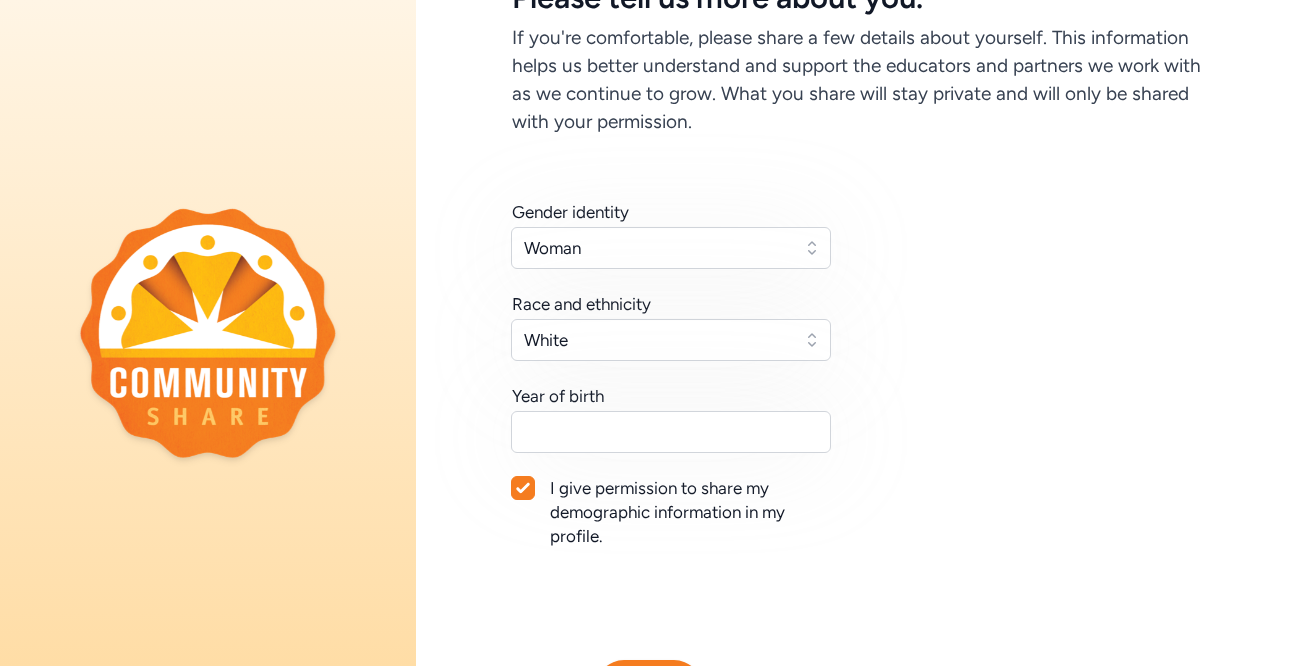 click 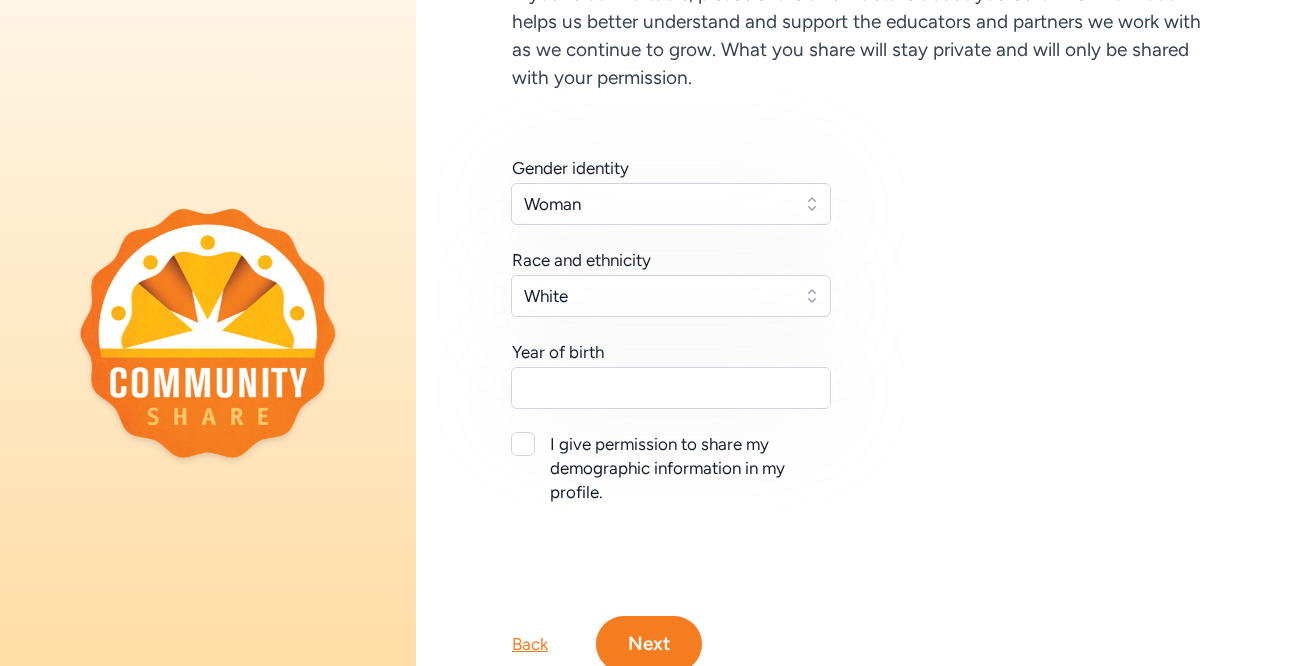 scroll, scrollTop: 254, scrollLeft: 0, axis: vertical 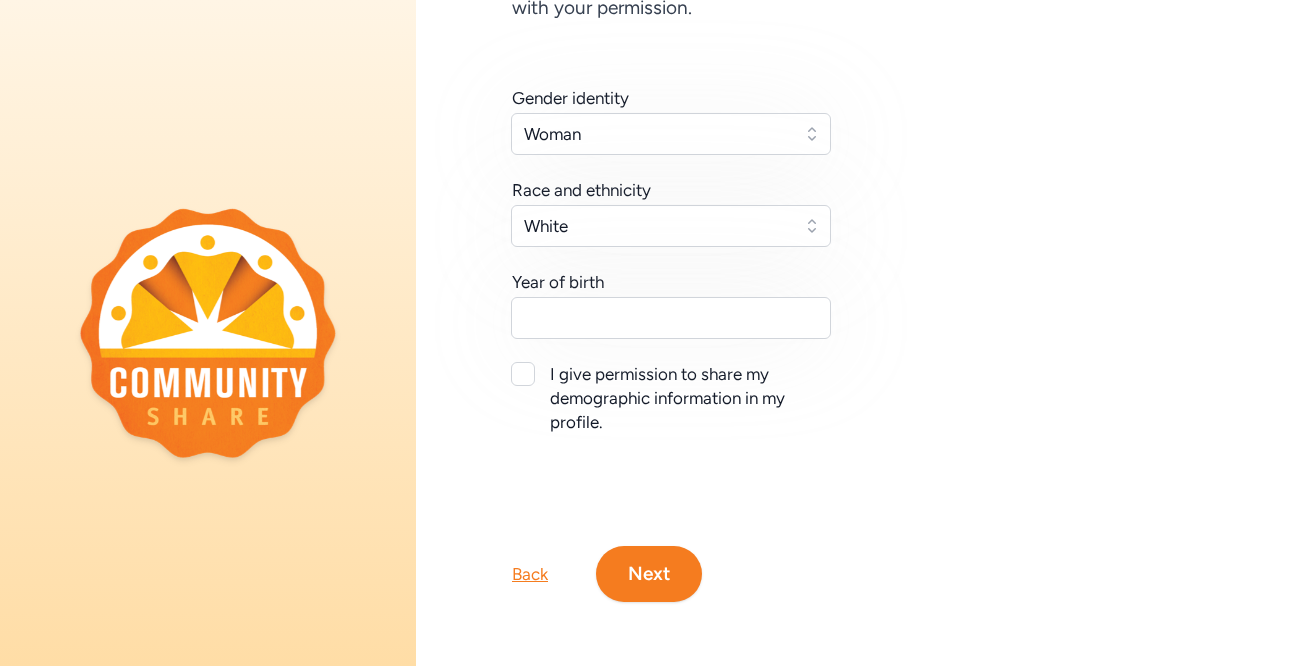 click on "Next" at bounding box center [649, 574] 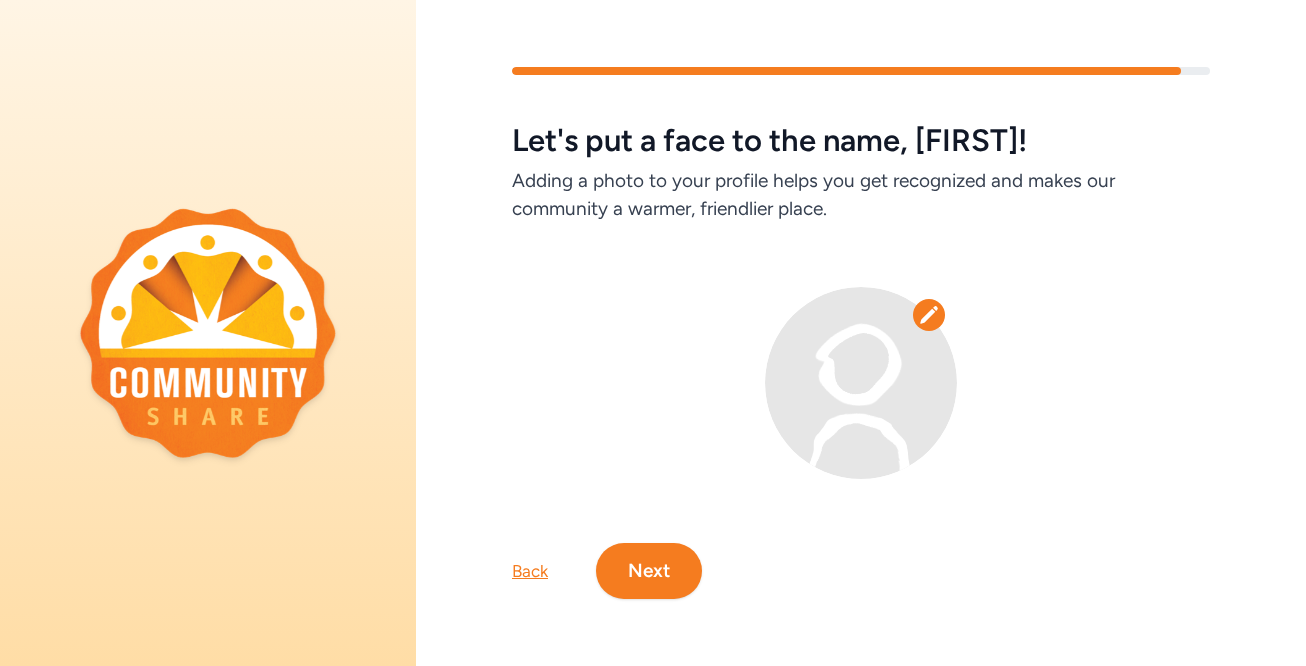 click on "Next" at bounding box center (649, 571) 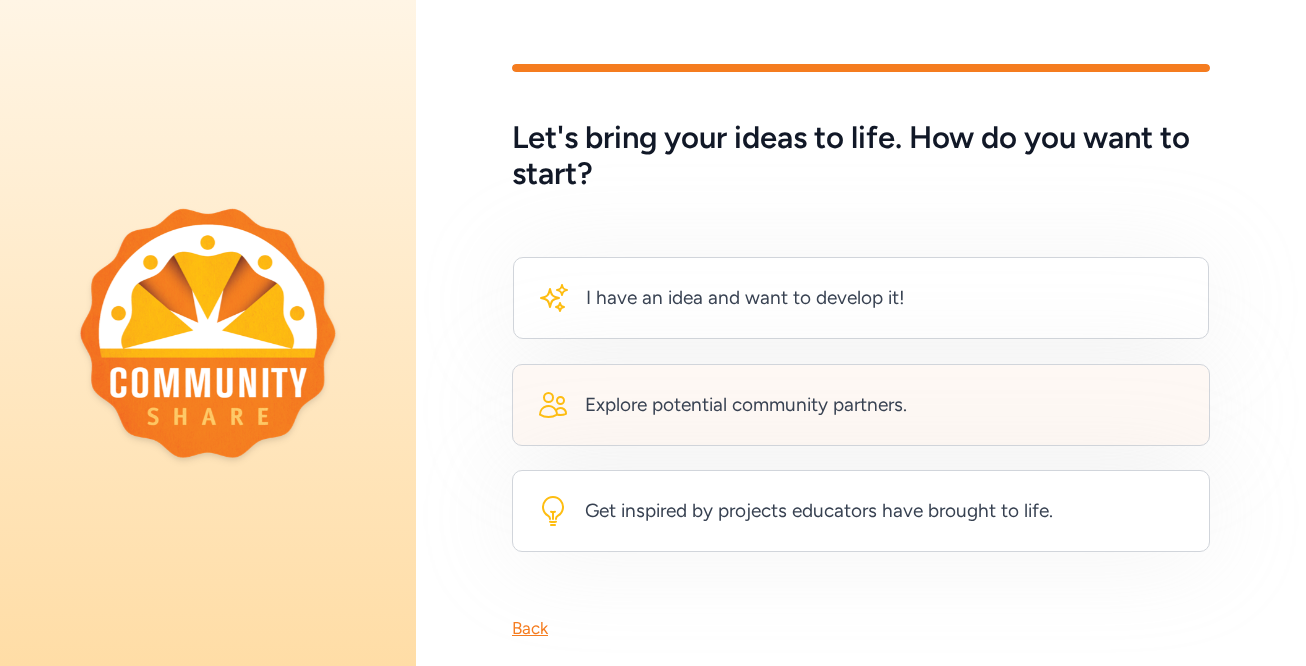 click on "Explore potential community partners." at bounding box center [746, 405] 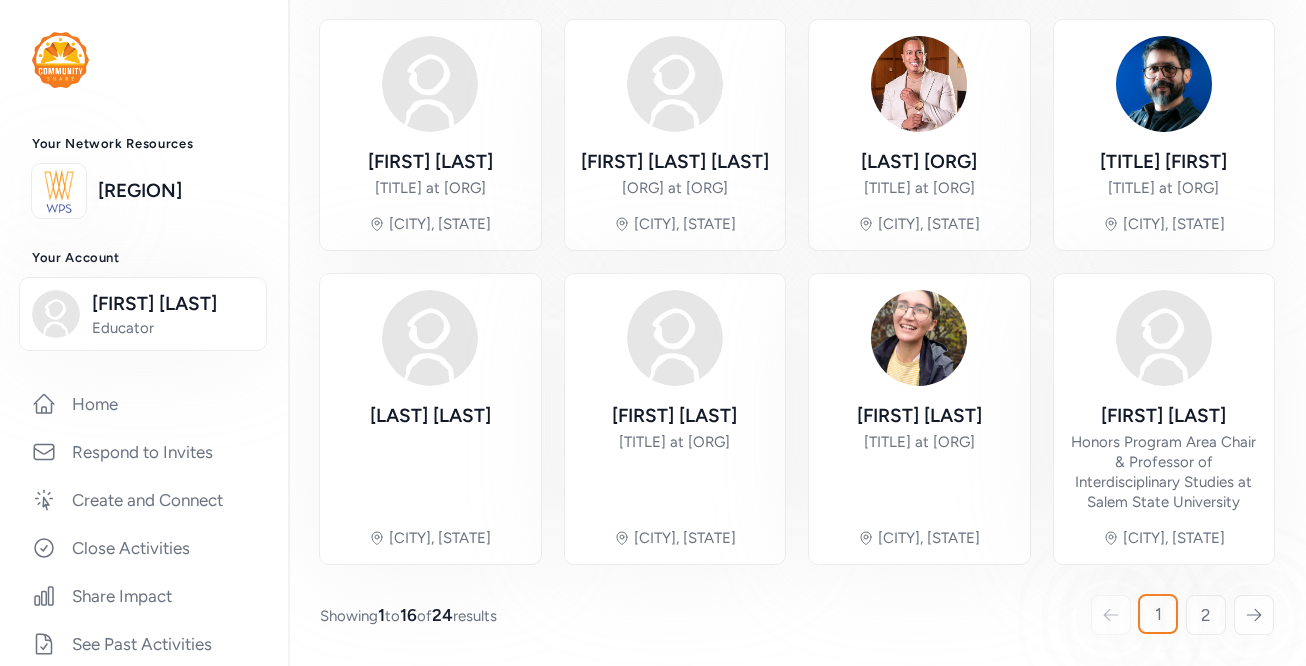 scroll, scrollTop: 817, scrollLeft: 0, axis: vertical 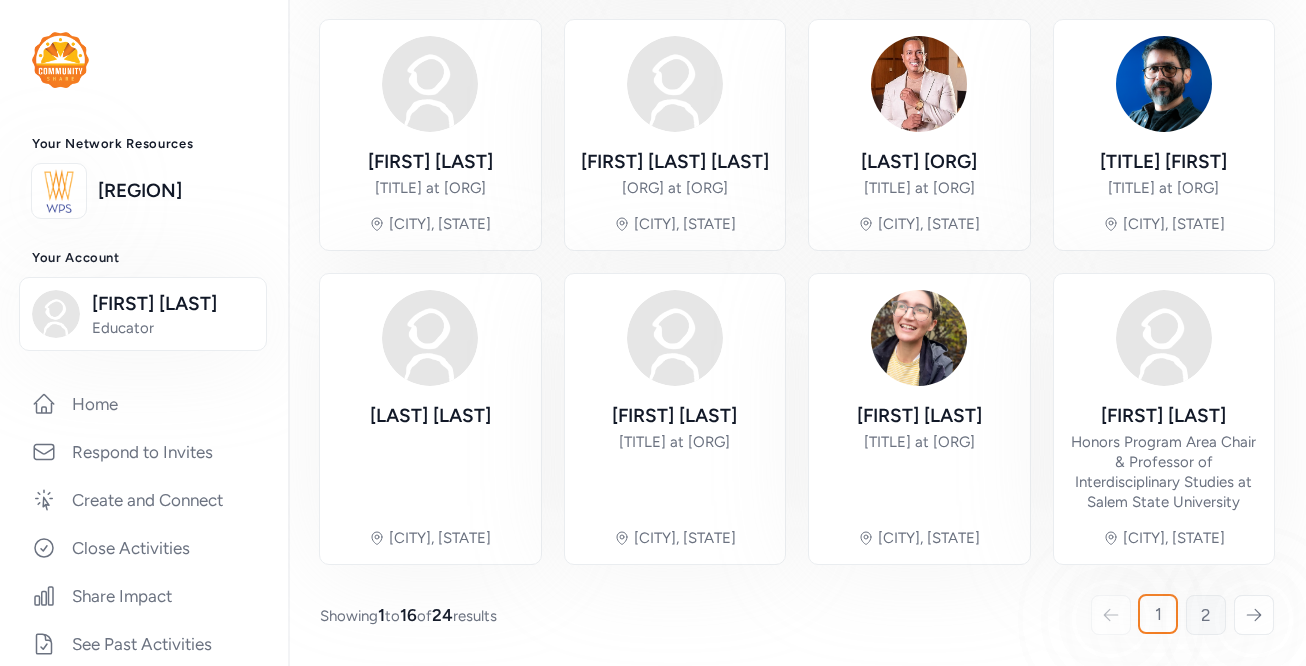 click on "2" at bounding box center [1206, 615] 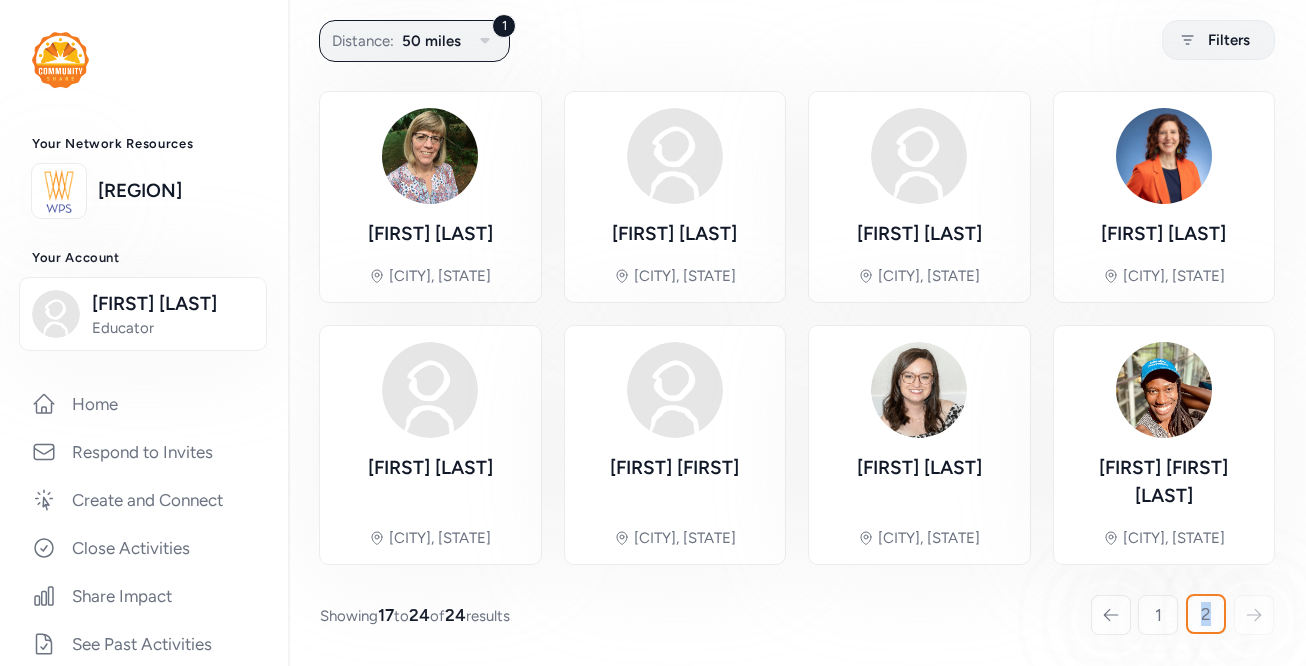 click on "Filters [FIRST] [LAST] [CITY], [STATE] [FIRST] [LAST] [CITY], [STATE] [FIRST] [LAST] [CITY], [STATE] [FIRST] [LAST] [CITY], [STATE] [FIRST] [LAST] [CITY], [STATE] [FIRST] [LAST] [CITY], [STATE] [FIRST] [LAST] [CITY], [STATE] [FIRST] [LAST] [CITY], [STATE] Showing 17 to 24 of 24 results 1 2" at bounding box center (797, 279) 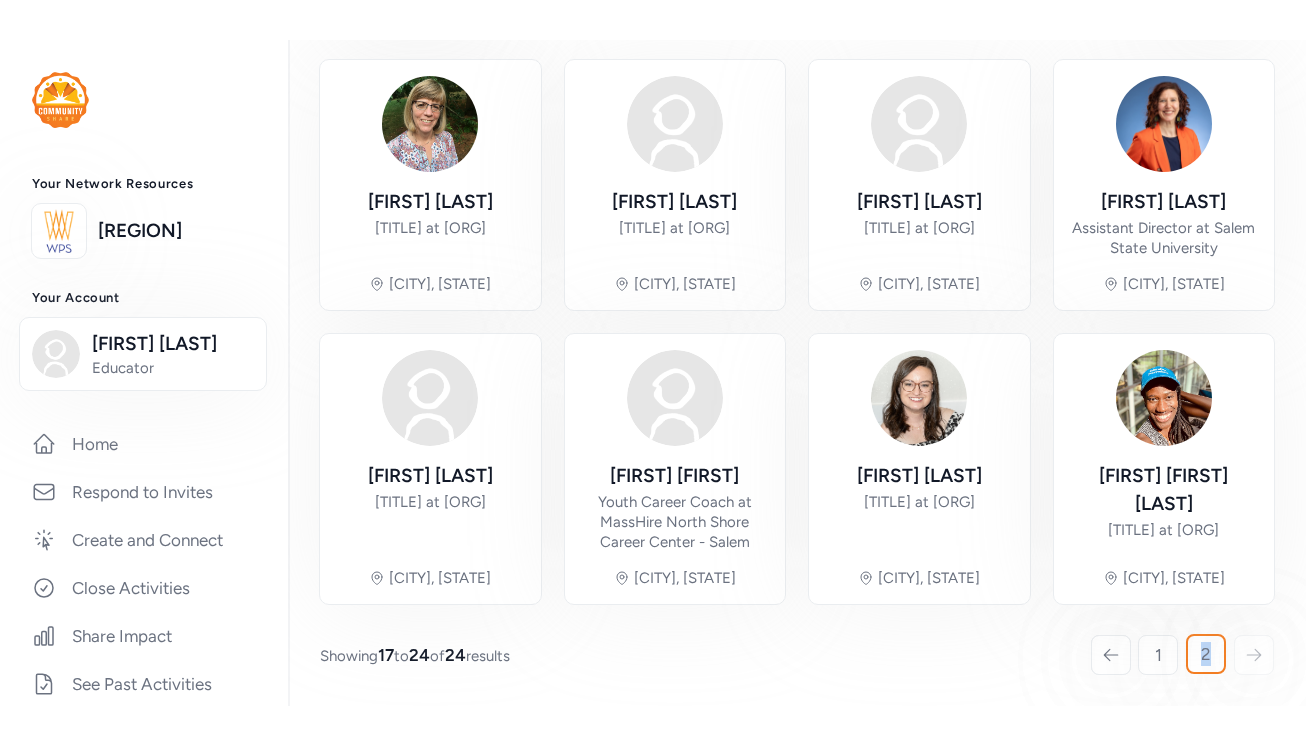 scroll, scrollTop: 171, scrollLeft: 0, axis: vertical 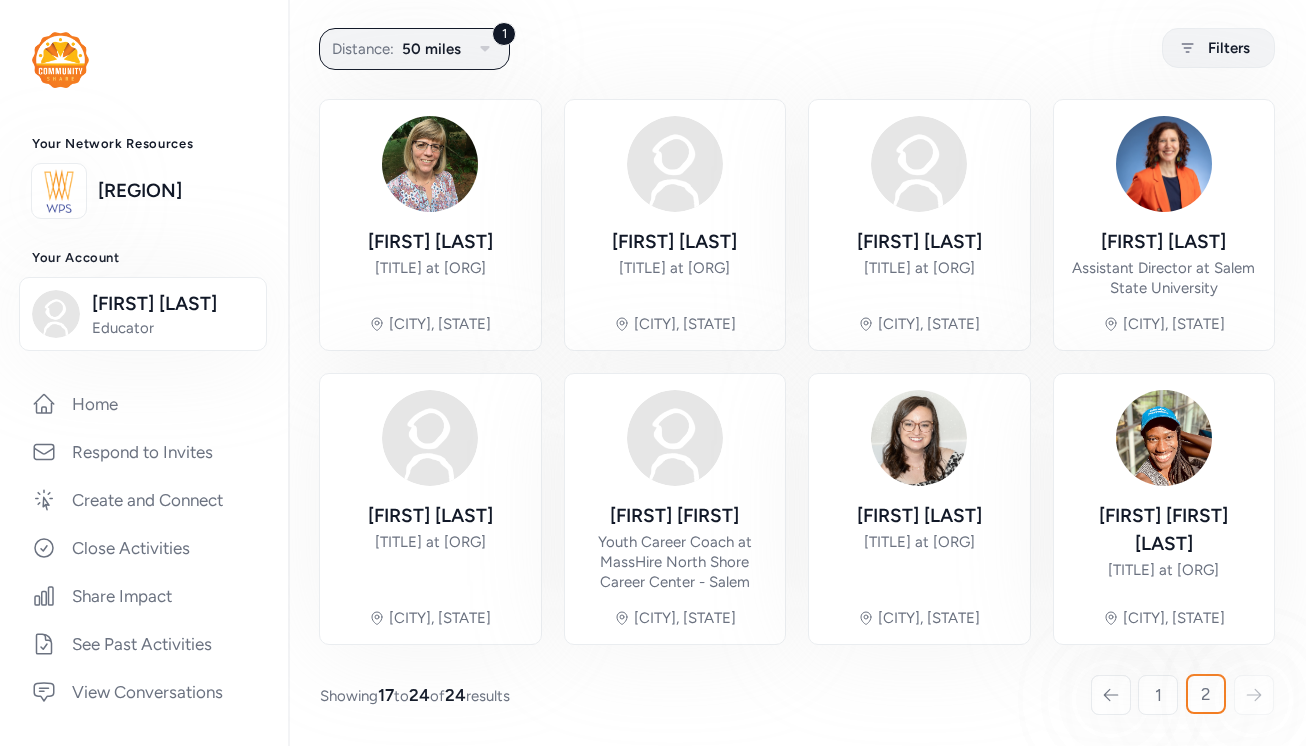 click 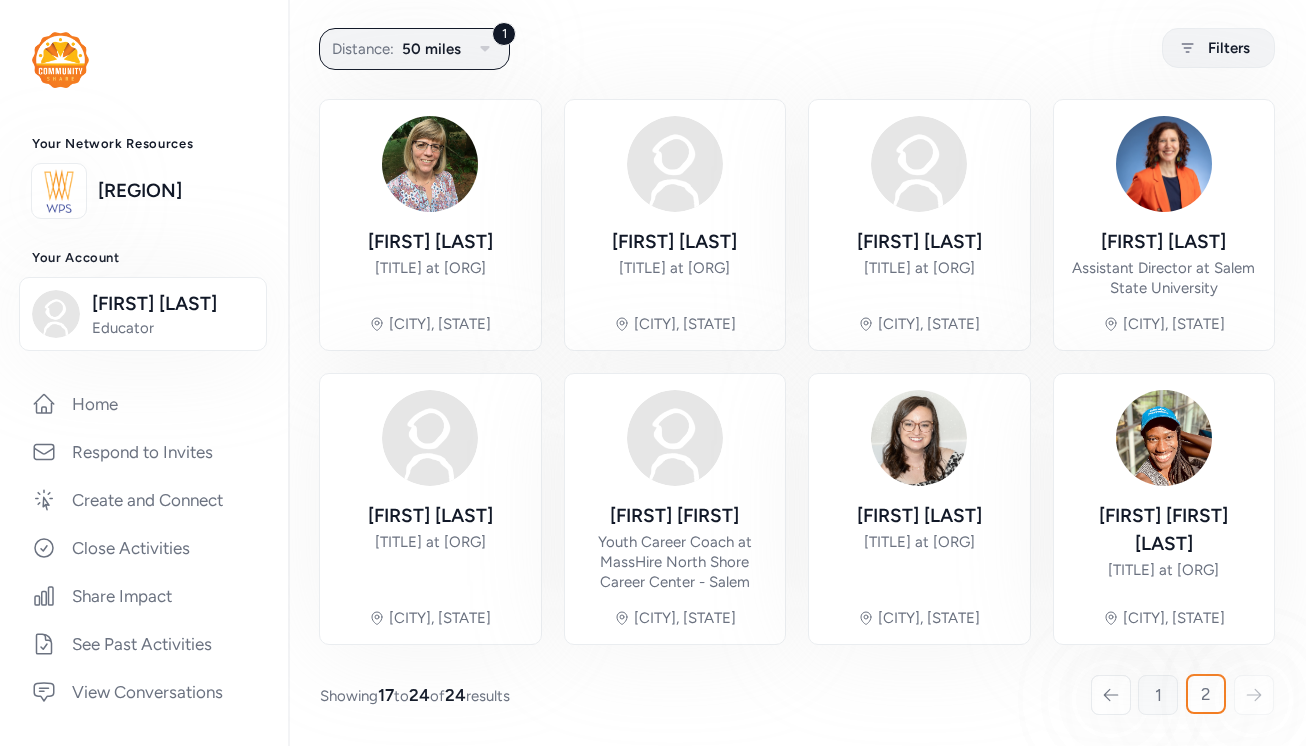 click on "1" at bounding box center [1158, 695] 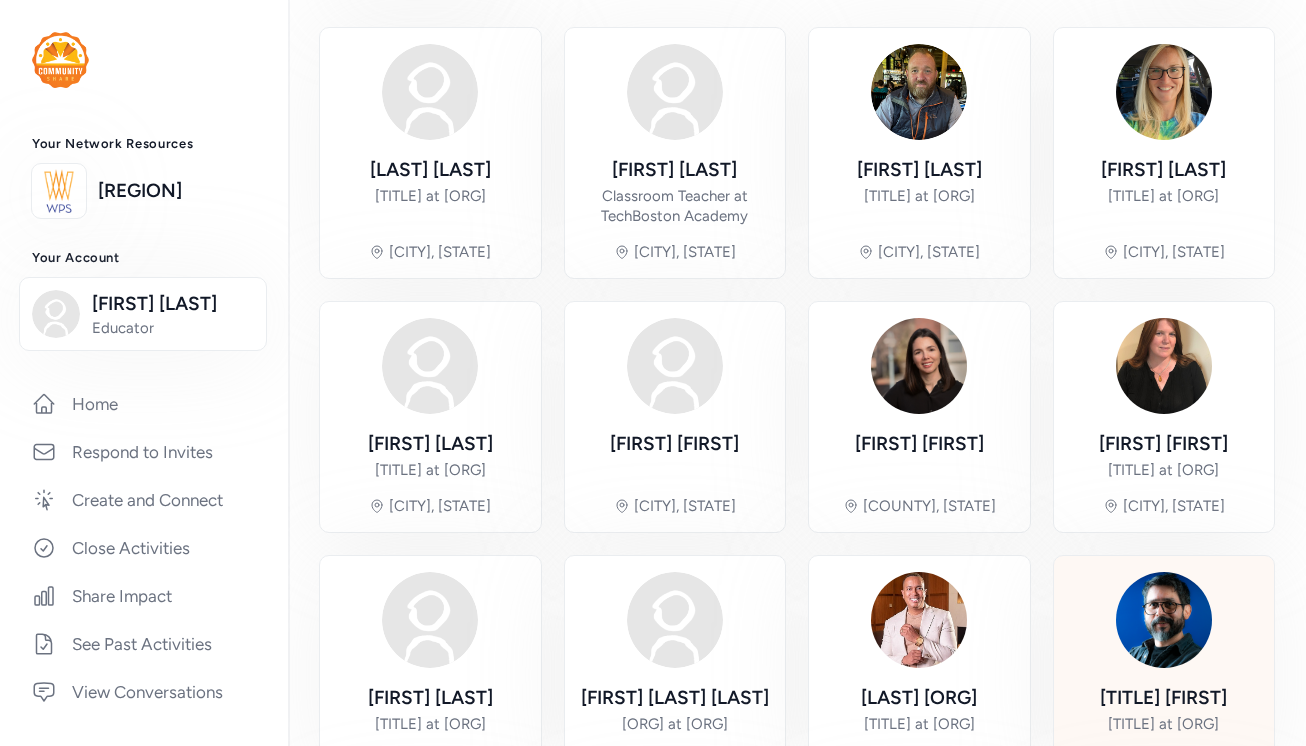 scroll, scrollTop: 152, scrollLeft: 0, axis: vertical 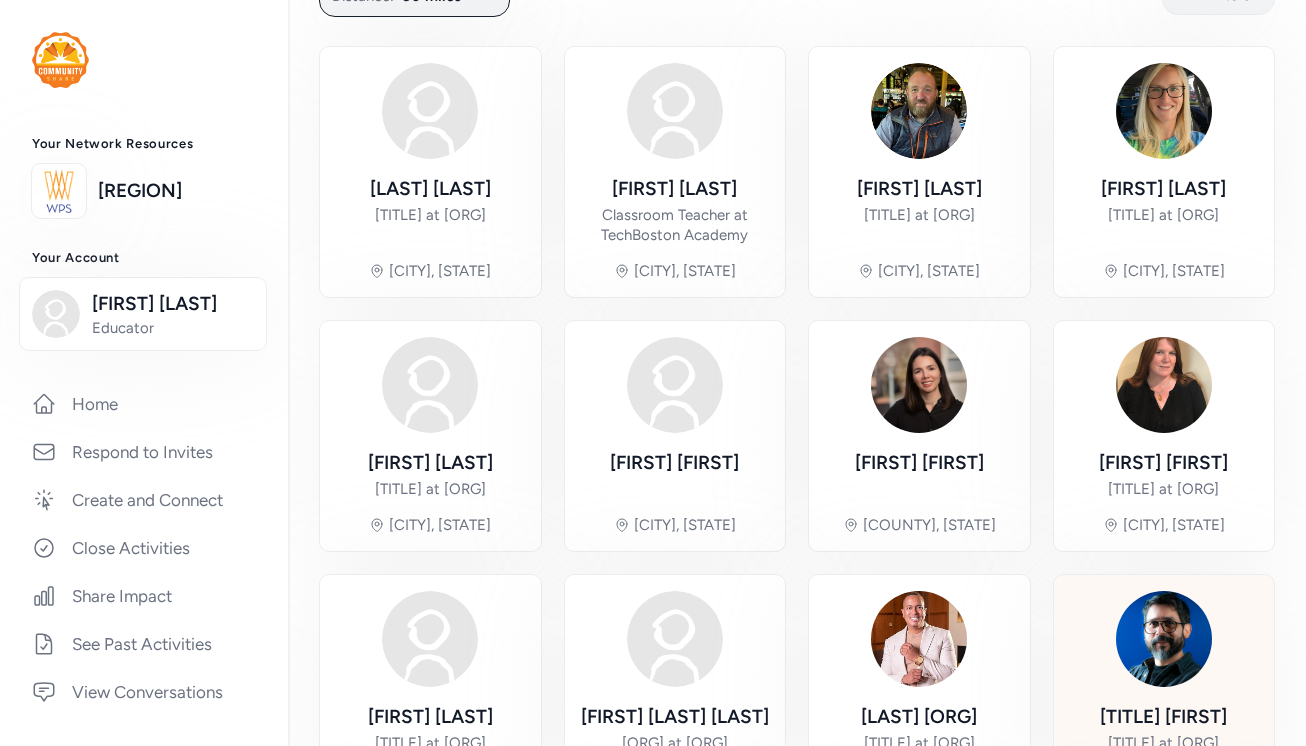 click at bounding box center [1164, 639] 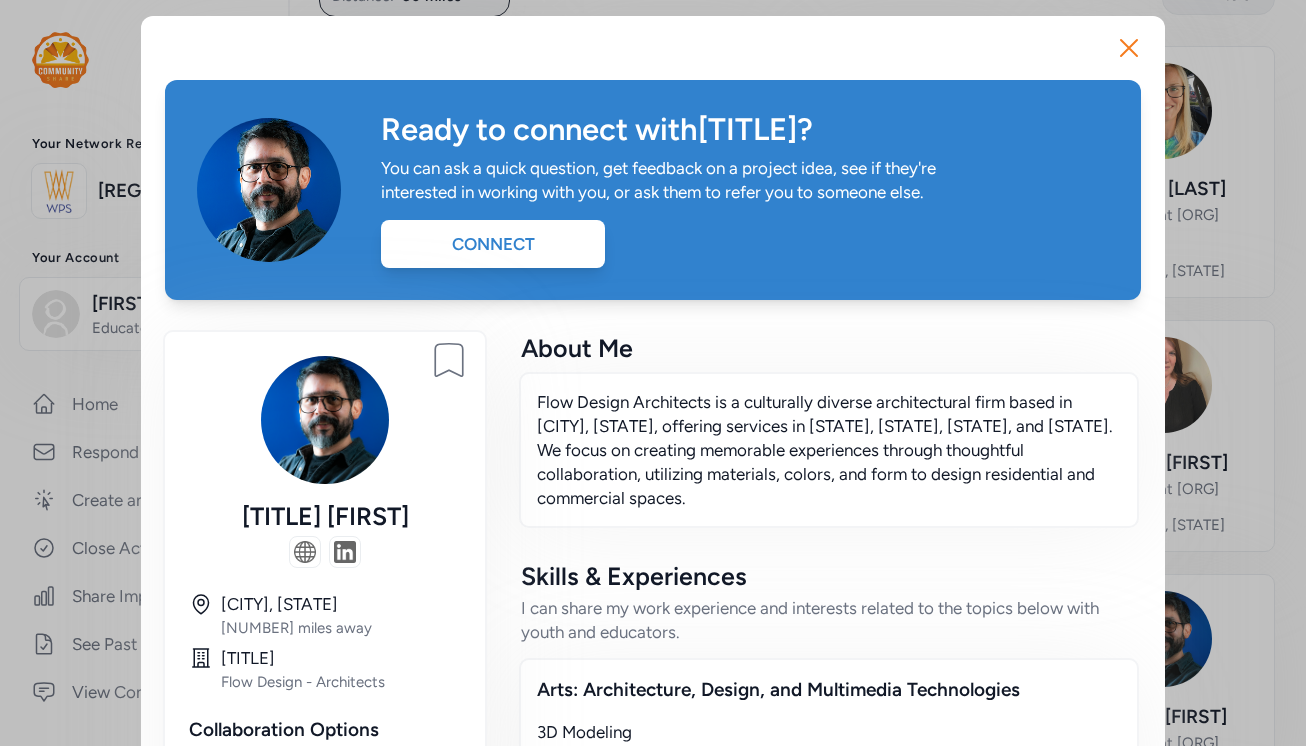 scroll, scrollTop: 598, scrollLeft: 0, axis: vertical 